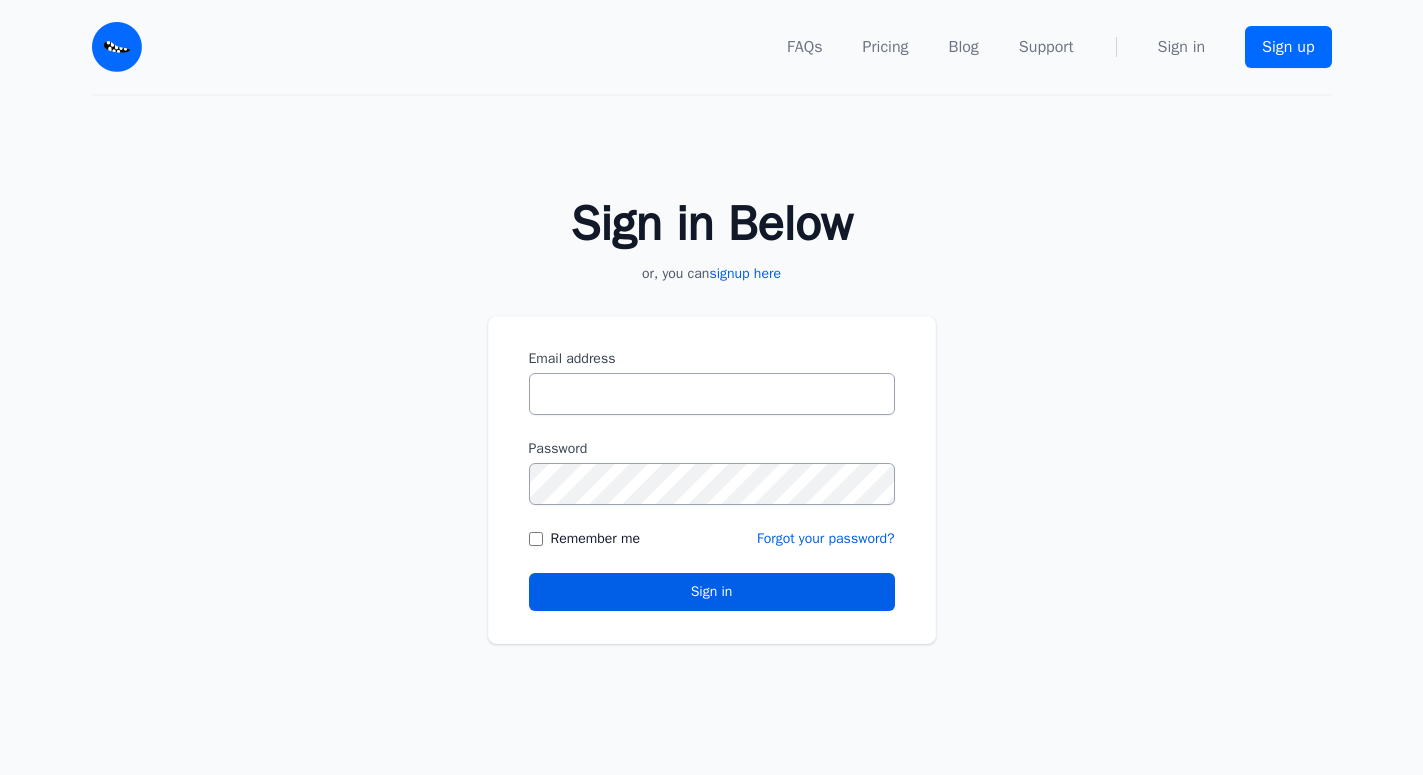 scroll, scrollTop: 0, scrollLeft: 0, axis: both 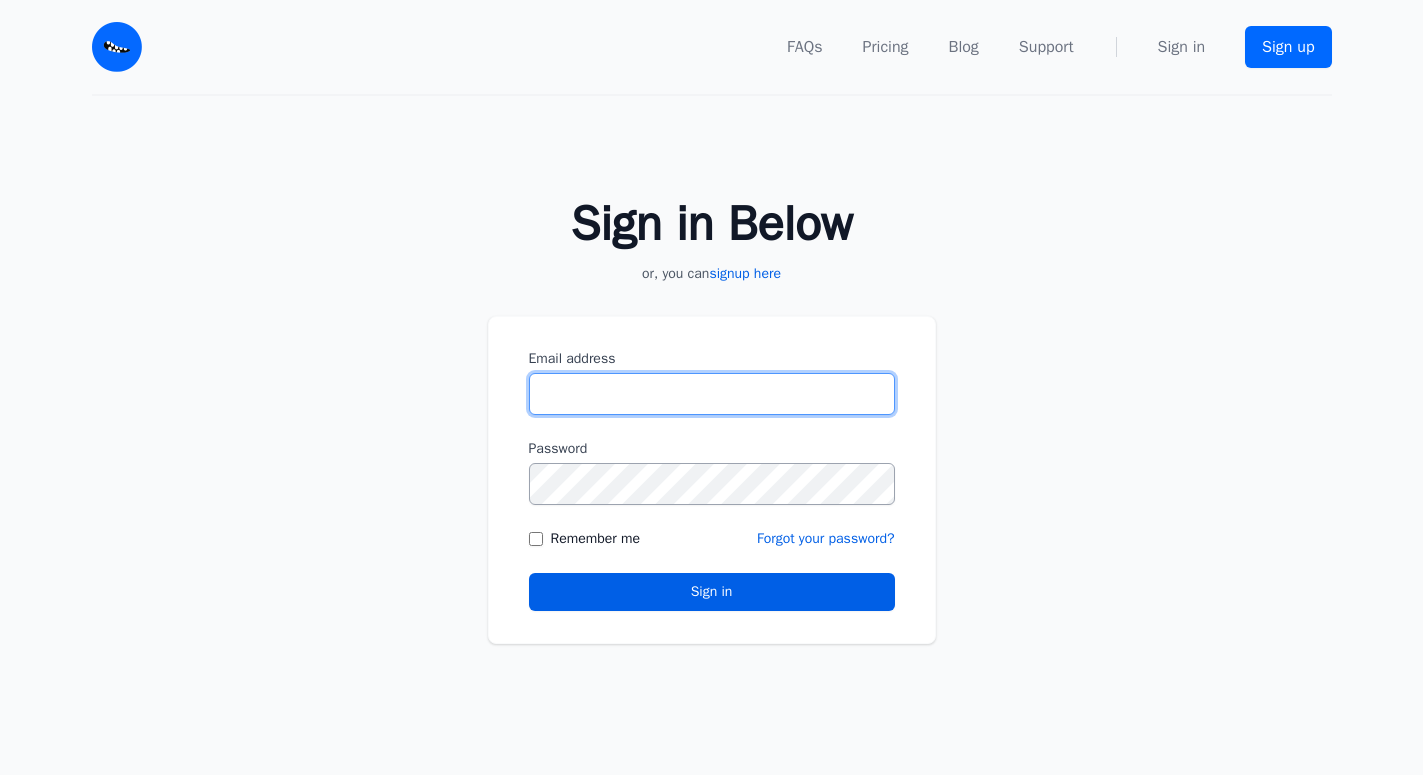 click on "Email address" at bounding box center (712, 394) 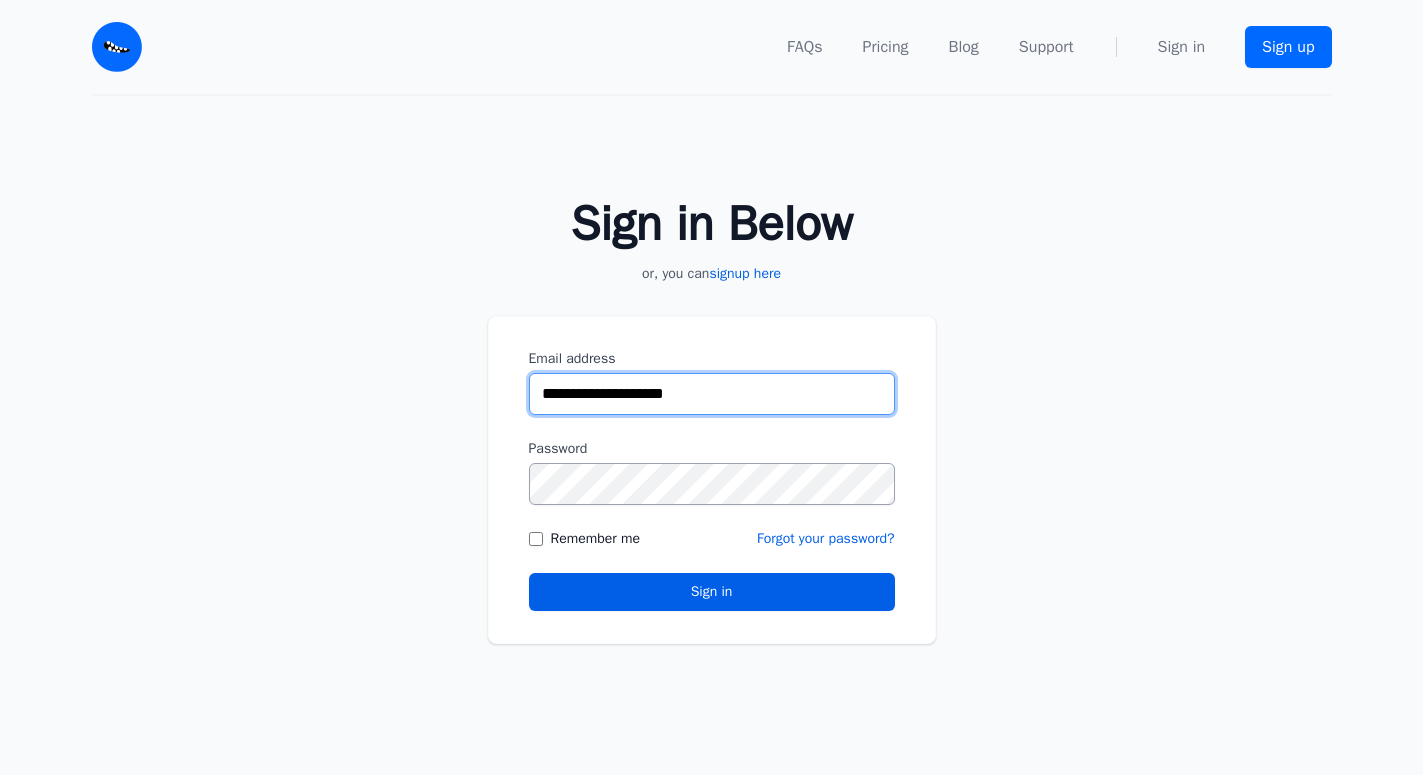 type on "**********" 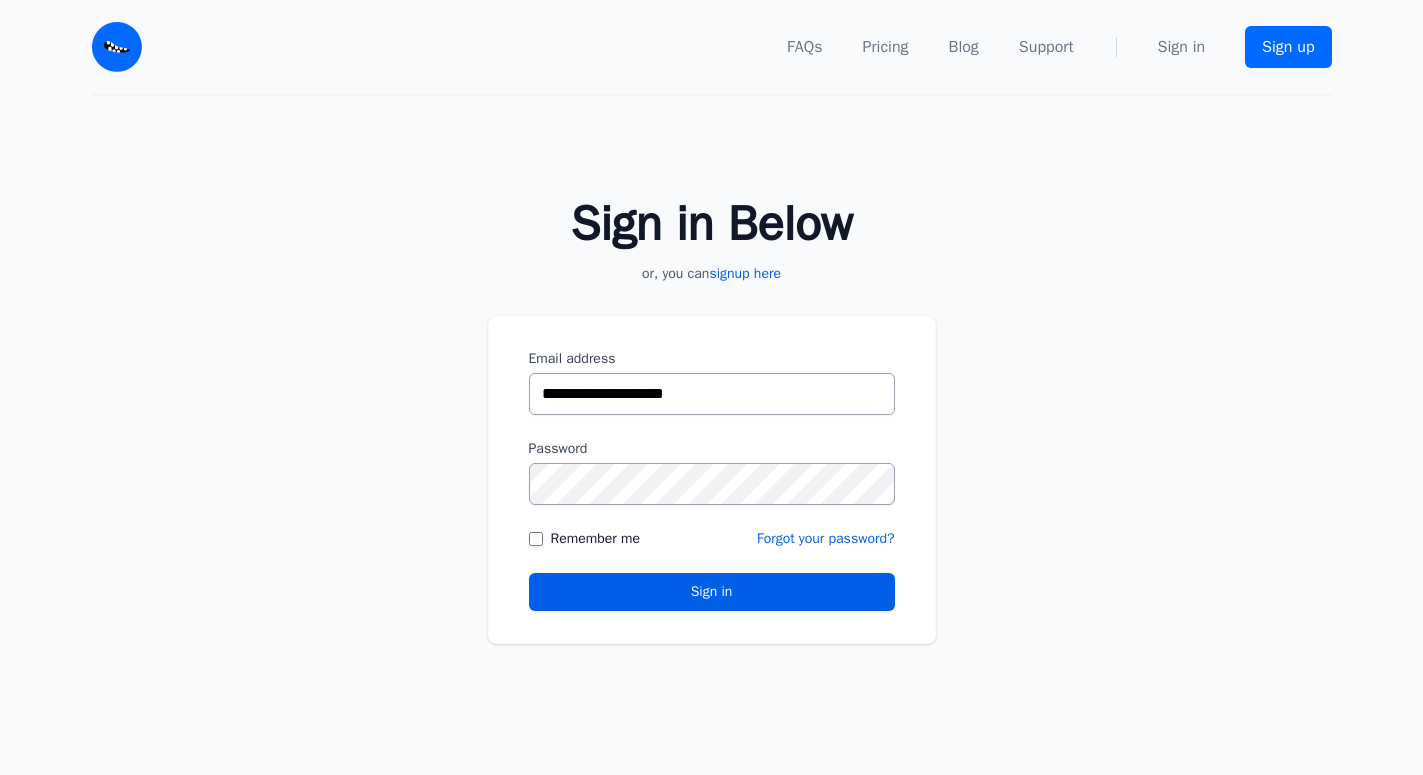 click on "**********" at bounding box center (711, 410) 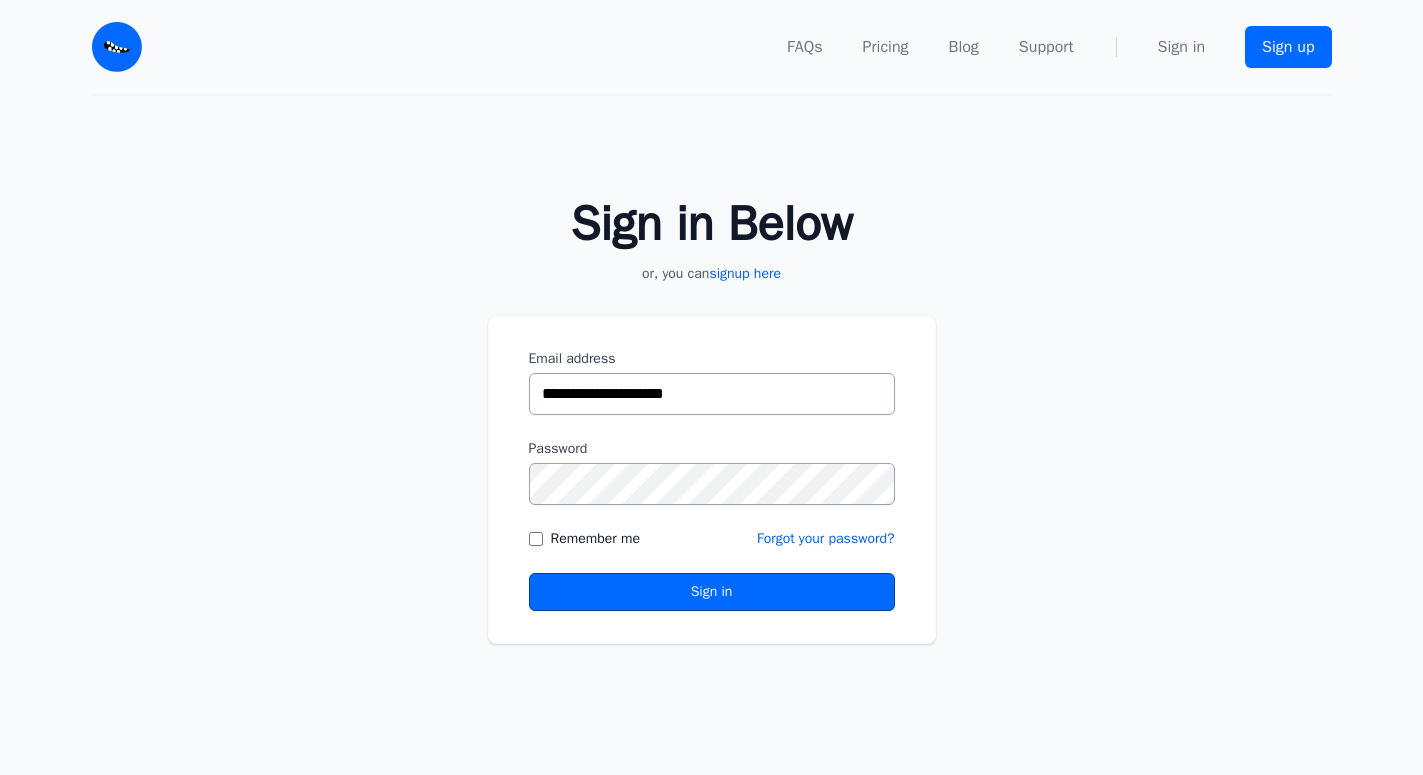 click on "Sign in" at bounding box center (712, 592) 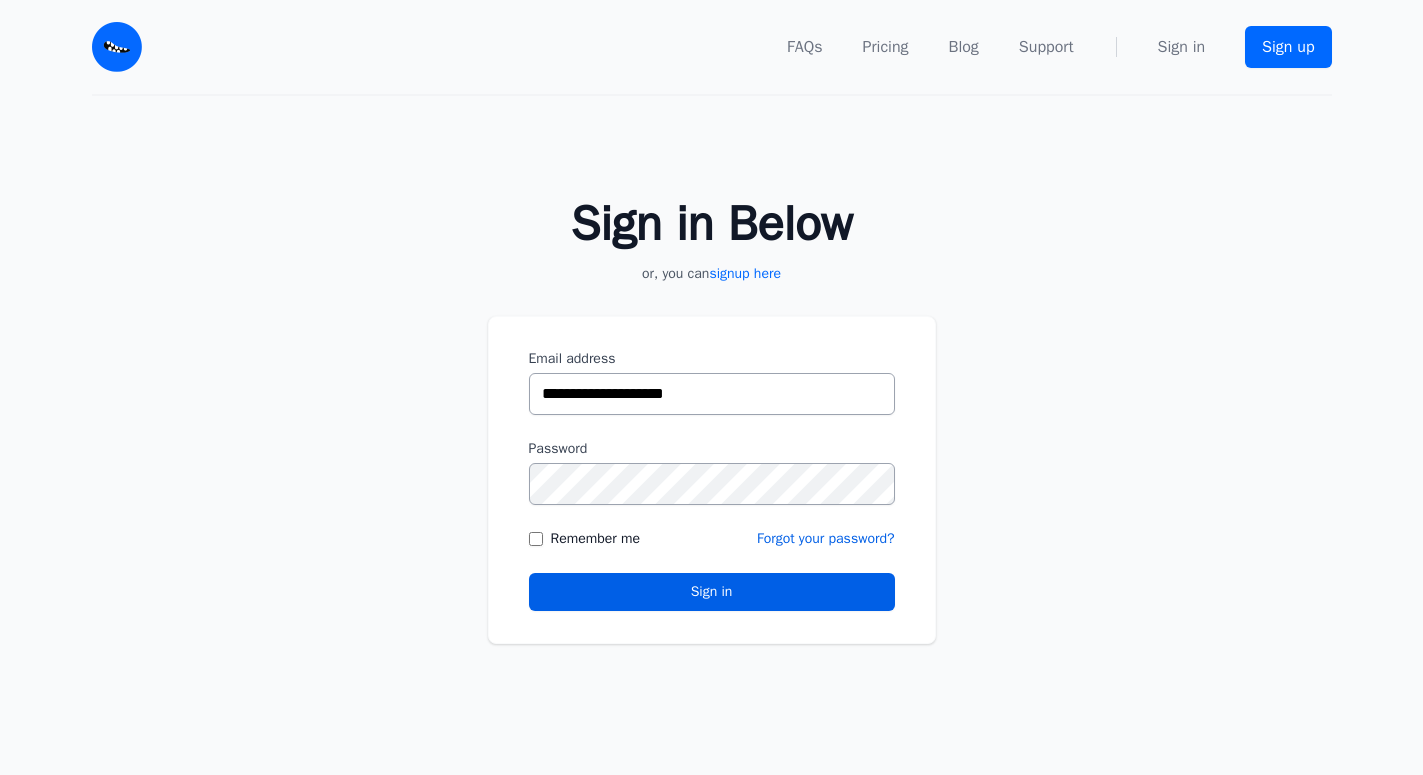 scroll, scrollTop: 0, scrollLeft: 0, axis: both 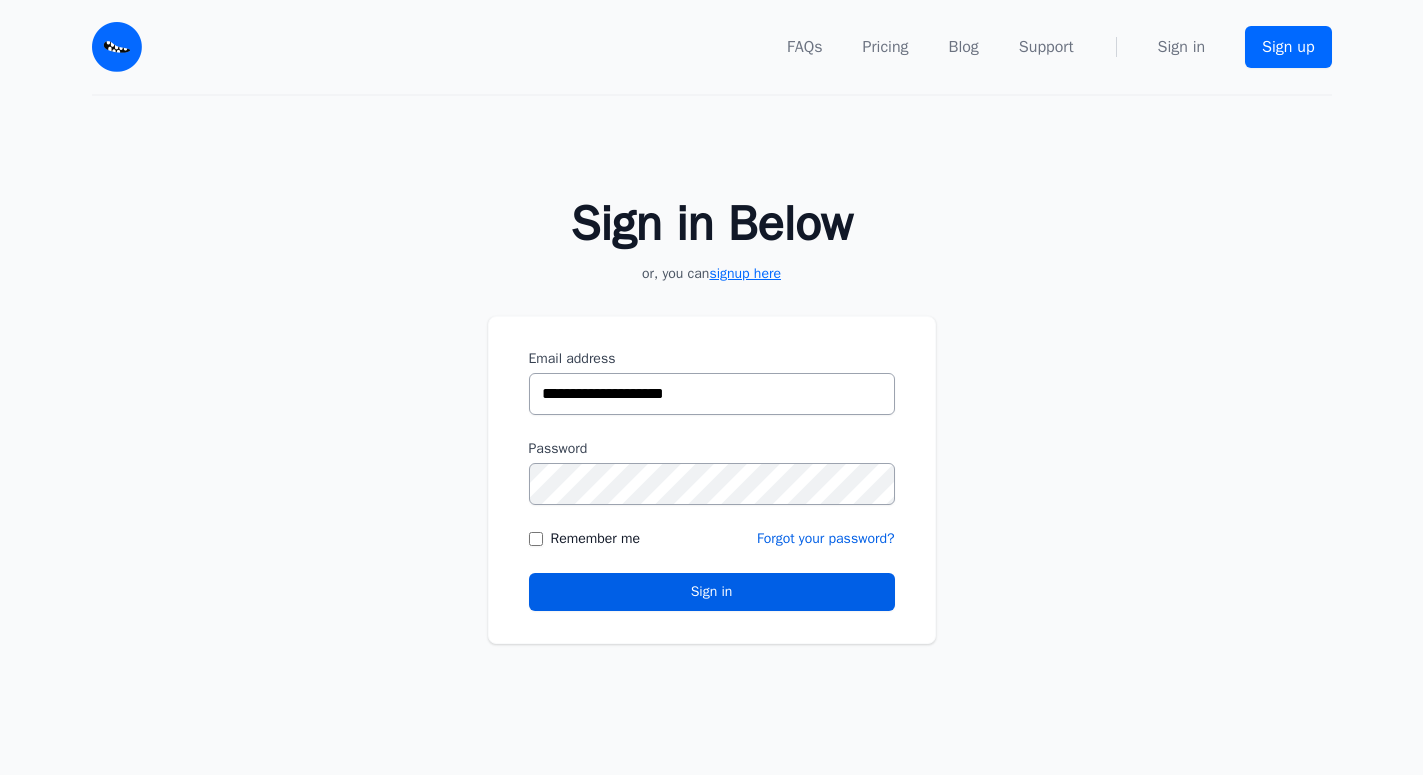 click on "signup here" at bounding box center (745, 273) 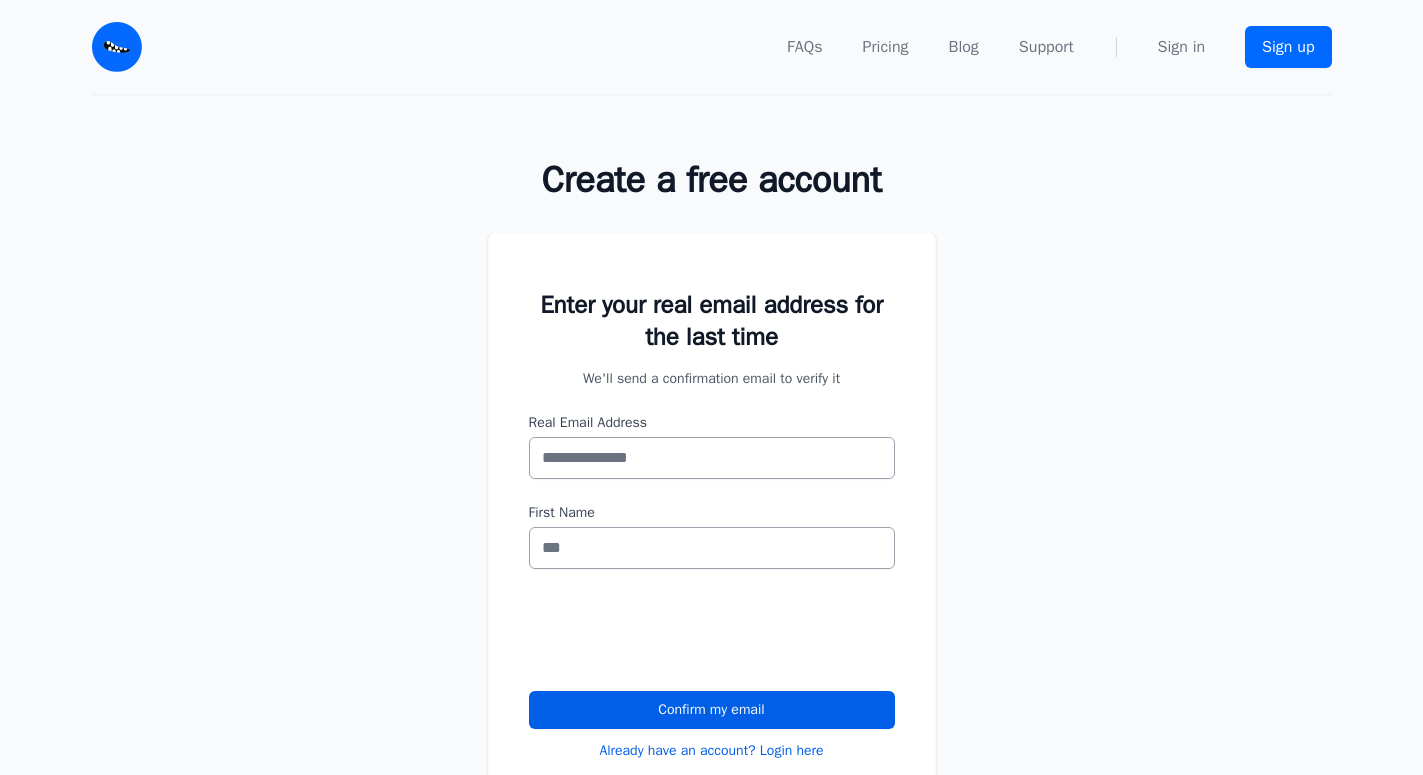 scroll, scrollTop: 0, scrollLeft: 0, axis: both 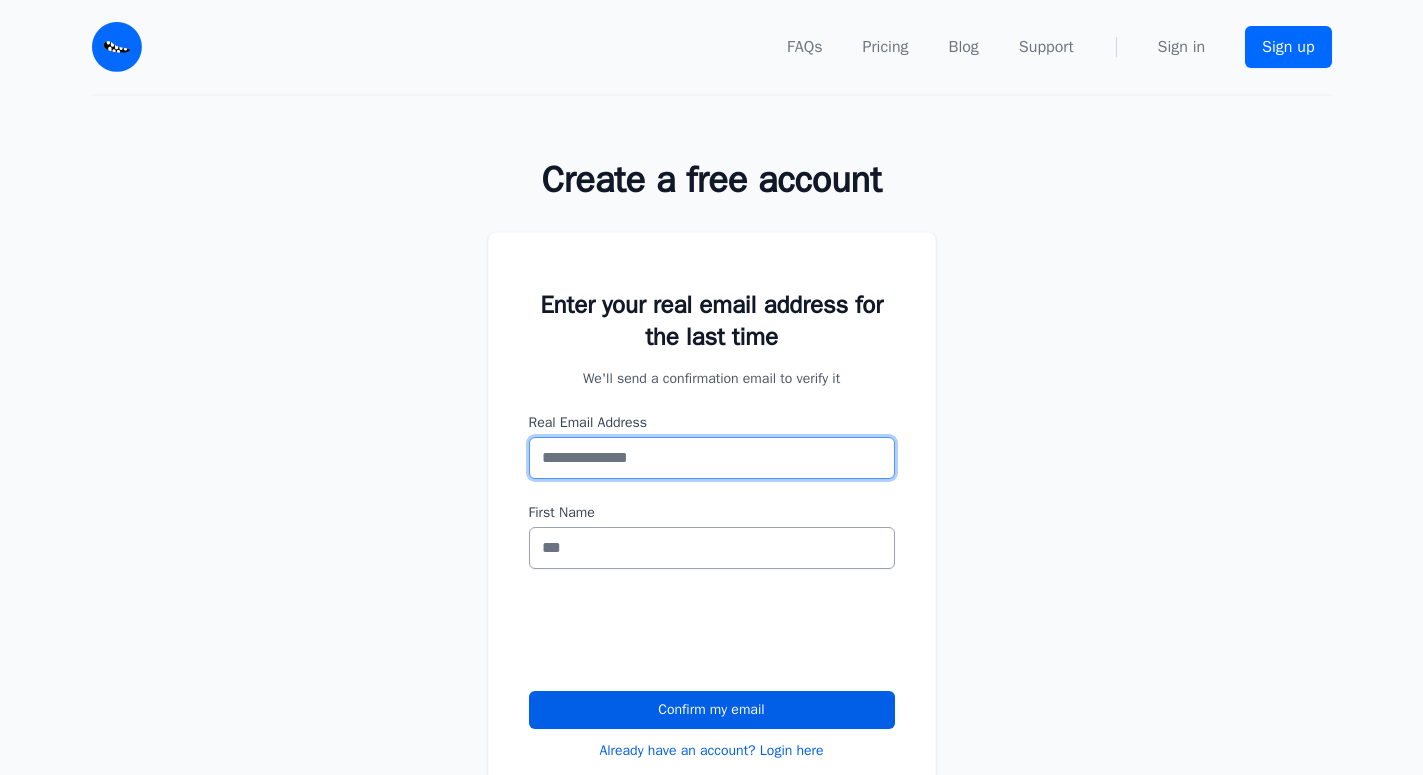 click on "Real Email Address" at bounding box center [712, 458] 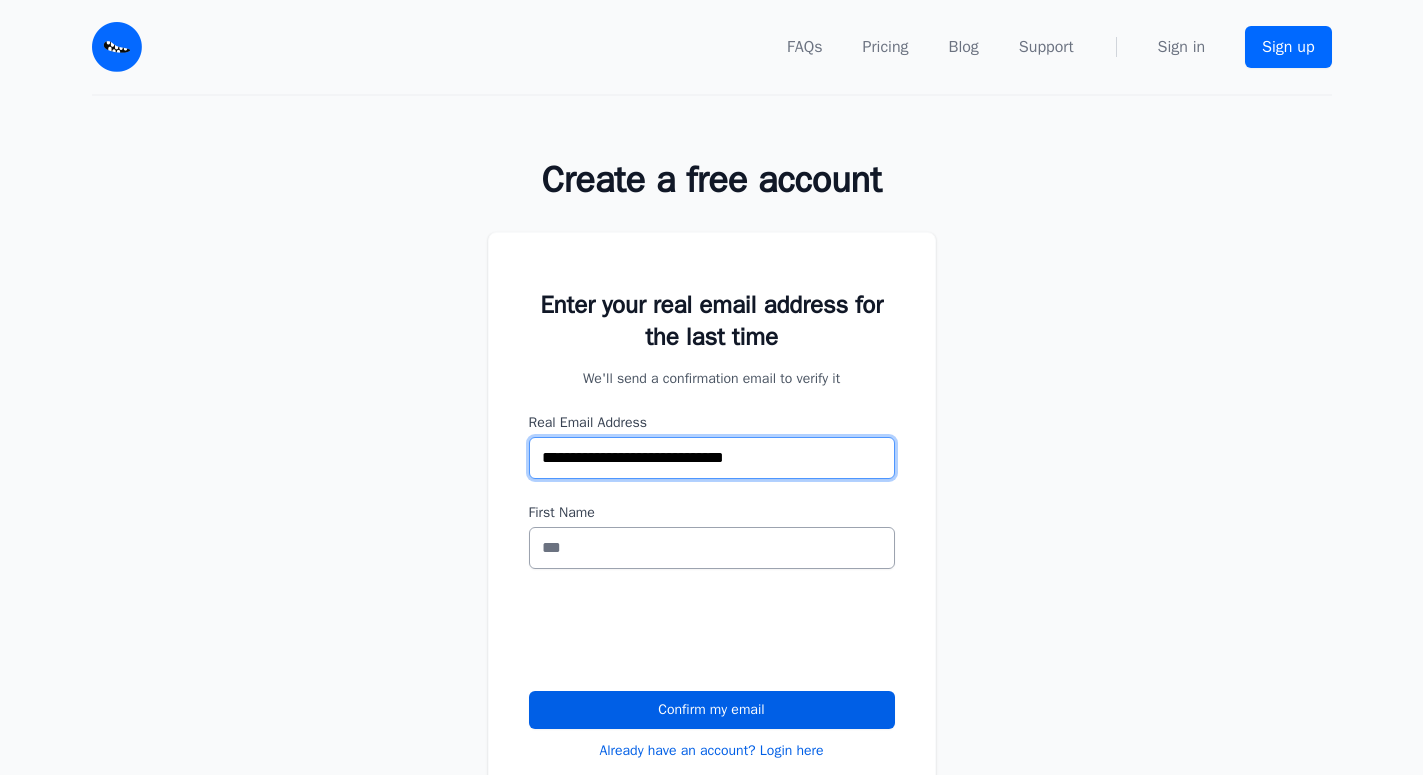 type on "**********" 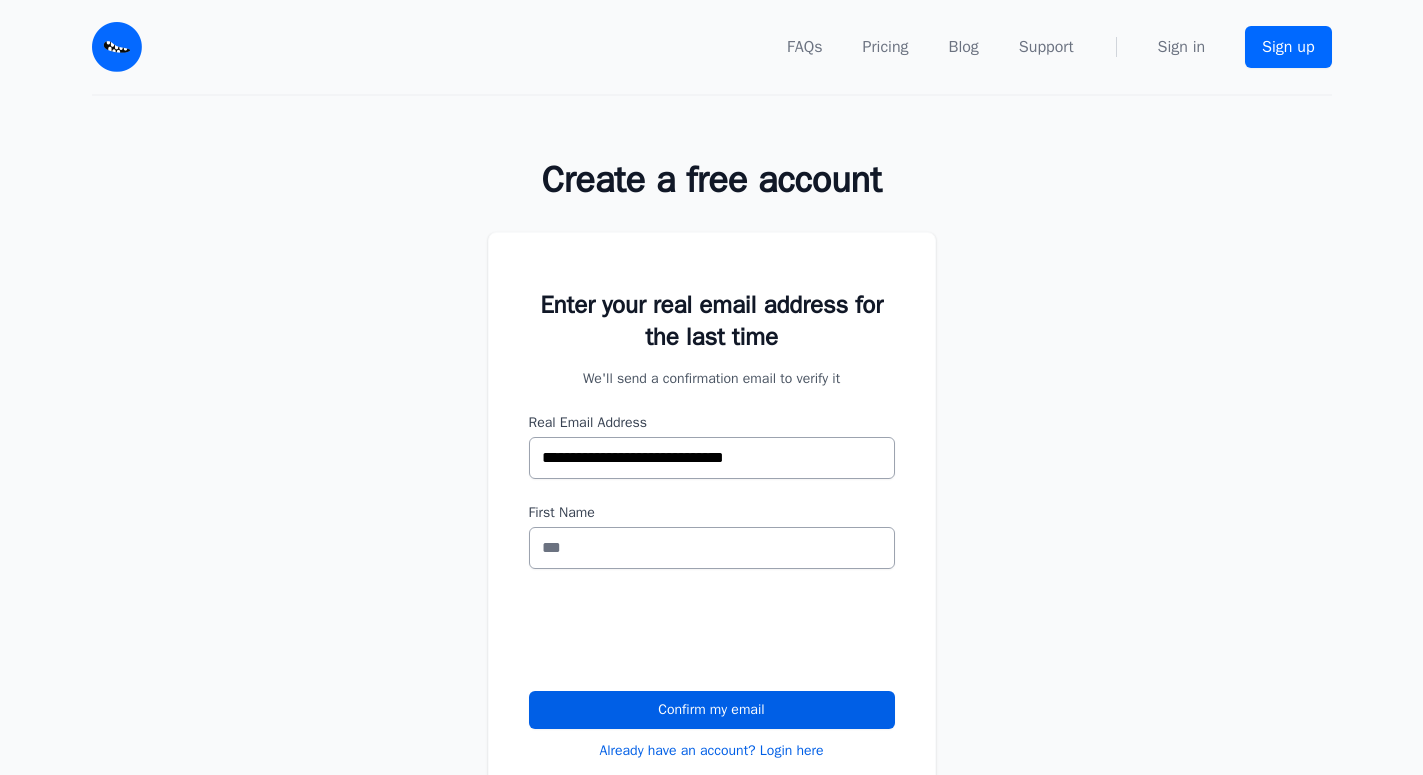 click on "**********" at bounding box center [711, 537] 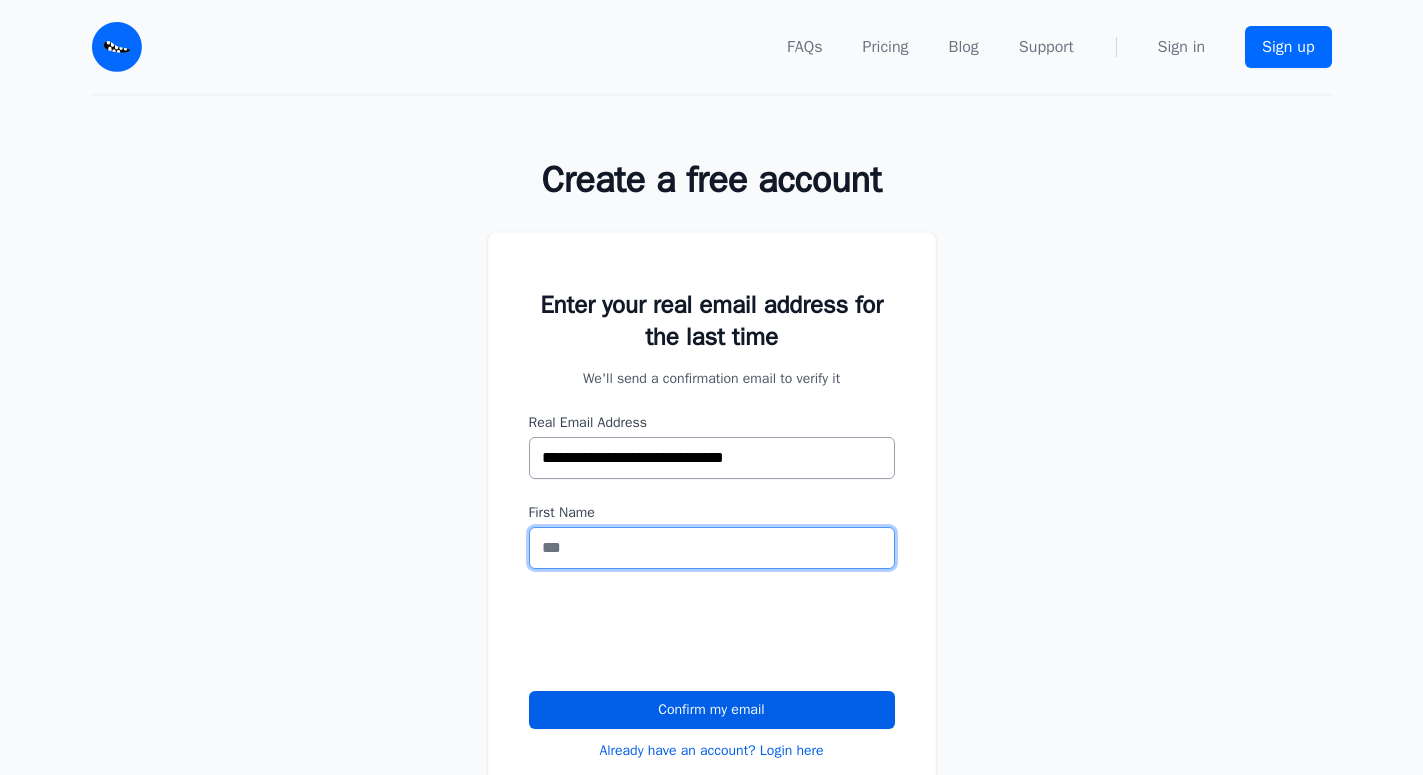 click on "First Name" at bounding box center (712, 548) 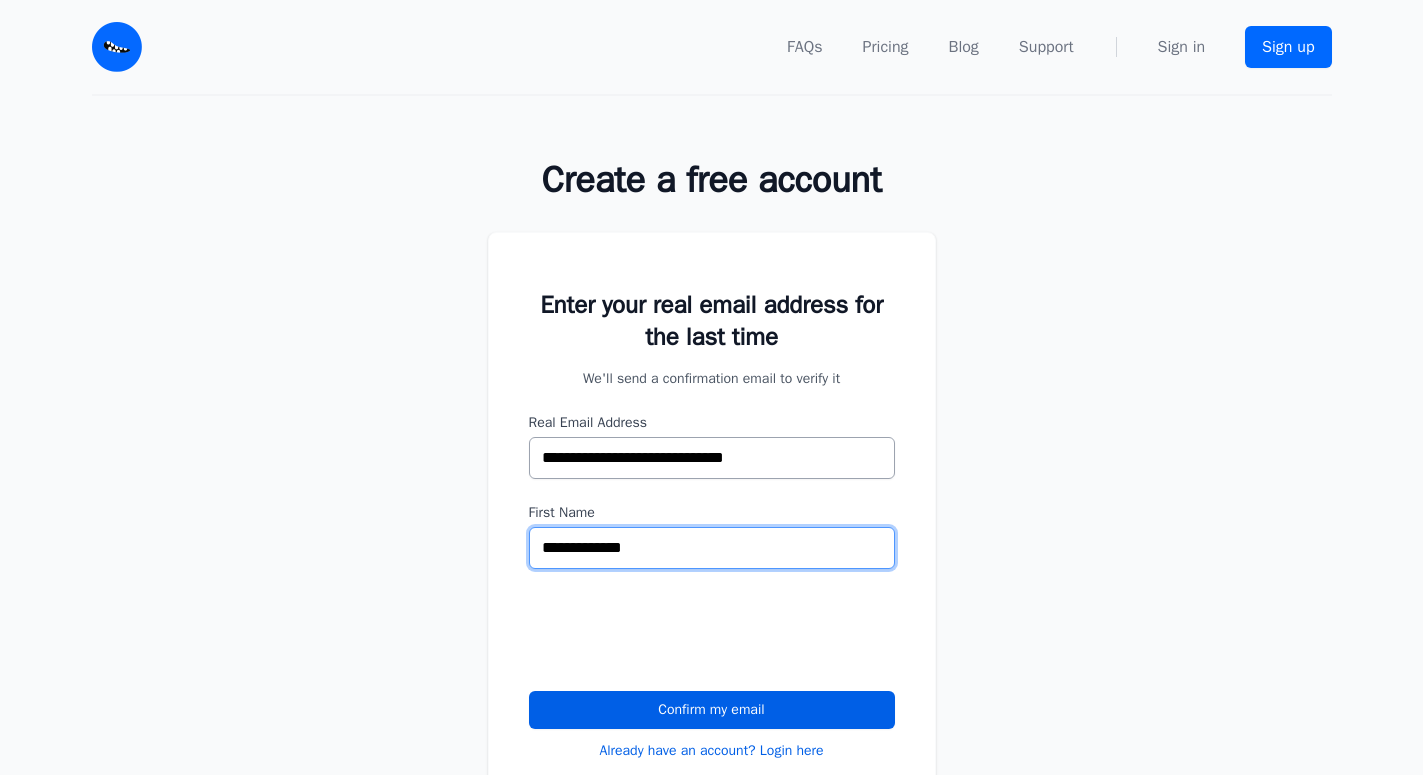 type on "**********" 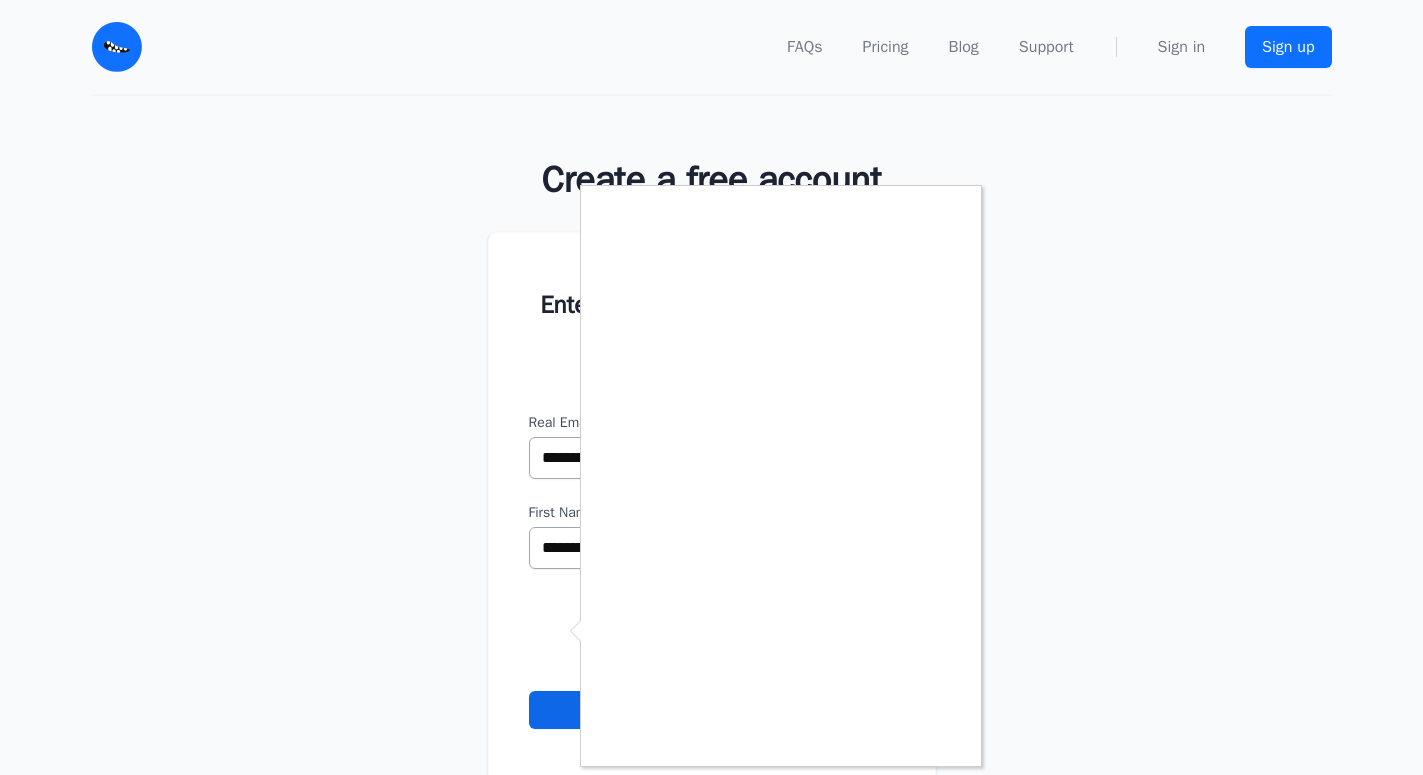 scroll, scrollTop: 204, scrollLeft: 0, axis: vertical 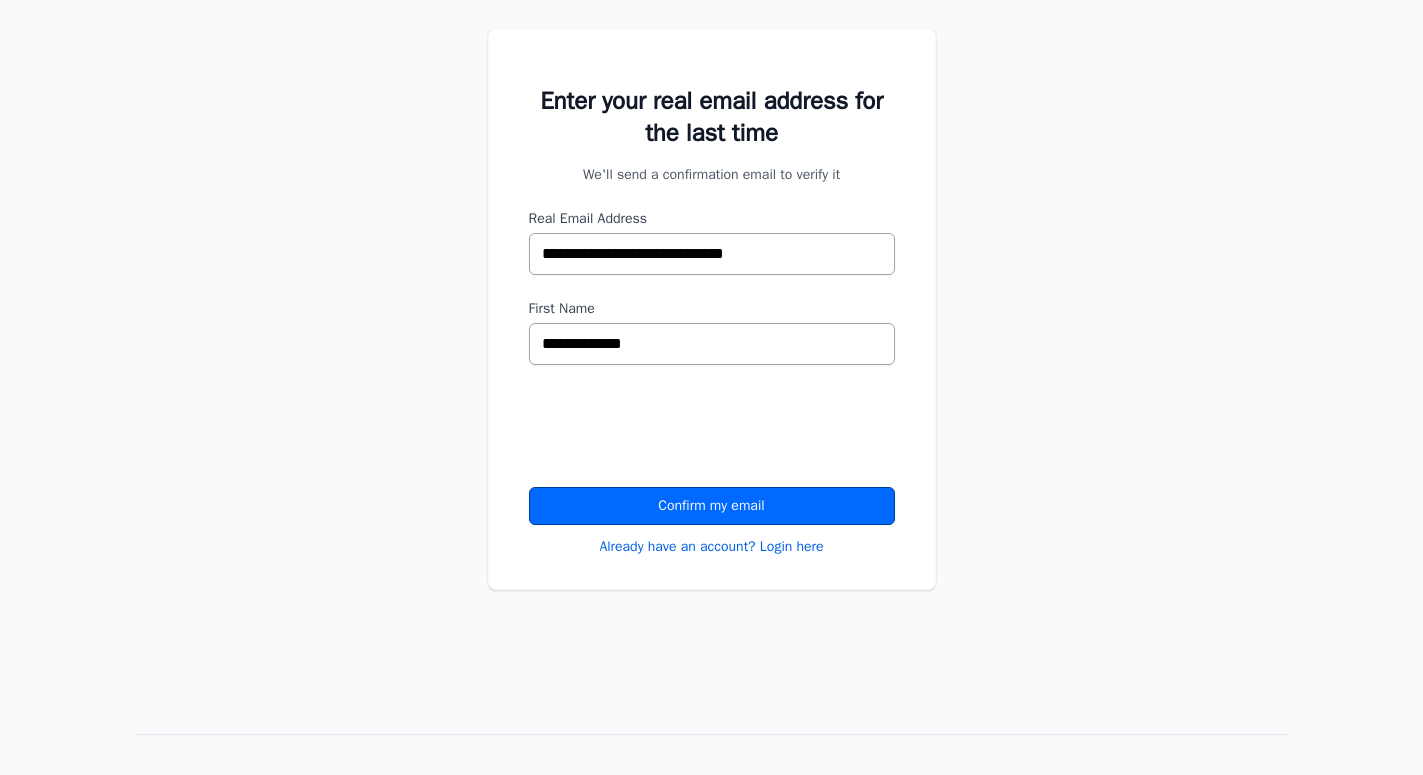 click on "Confirm my email" at bounding box center [712, 506] 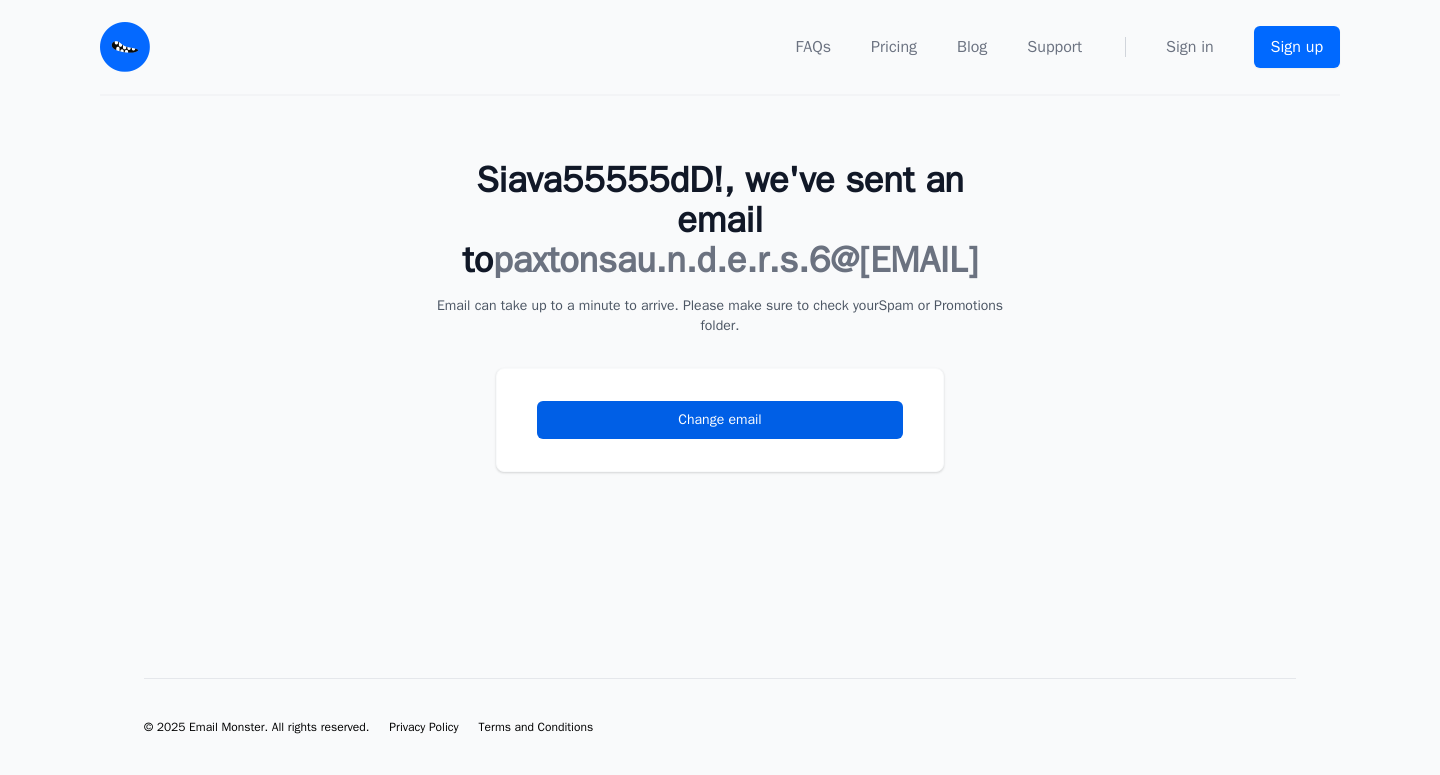 scroll, scrollTop: 0, scrollLeft: 0, axis: both 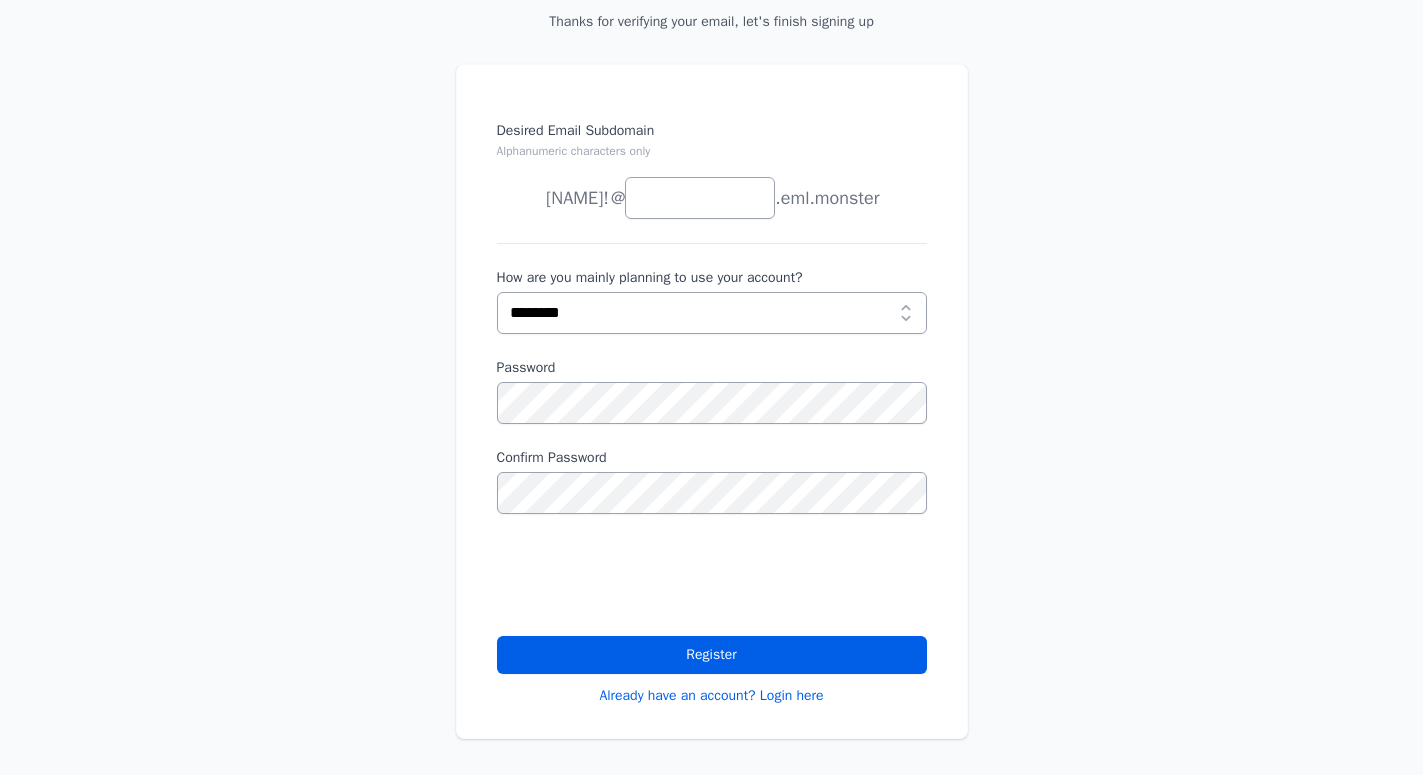 click on "Desired Email Subdomain
Alphanumeric characters only
siava55555dd!
joe
news
anything
@" at bounding box center [711, 425] 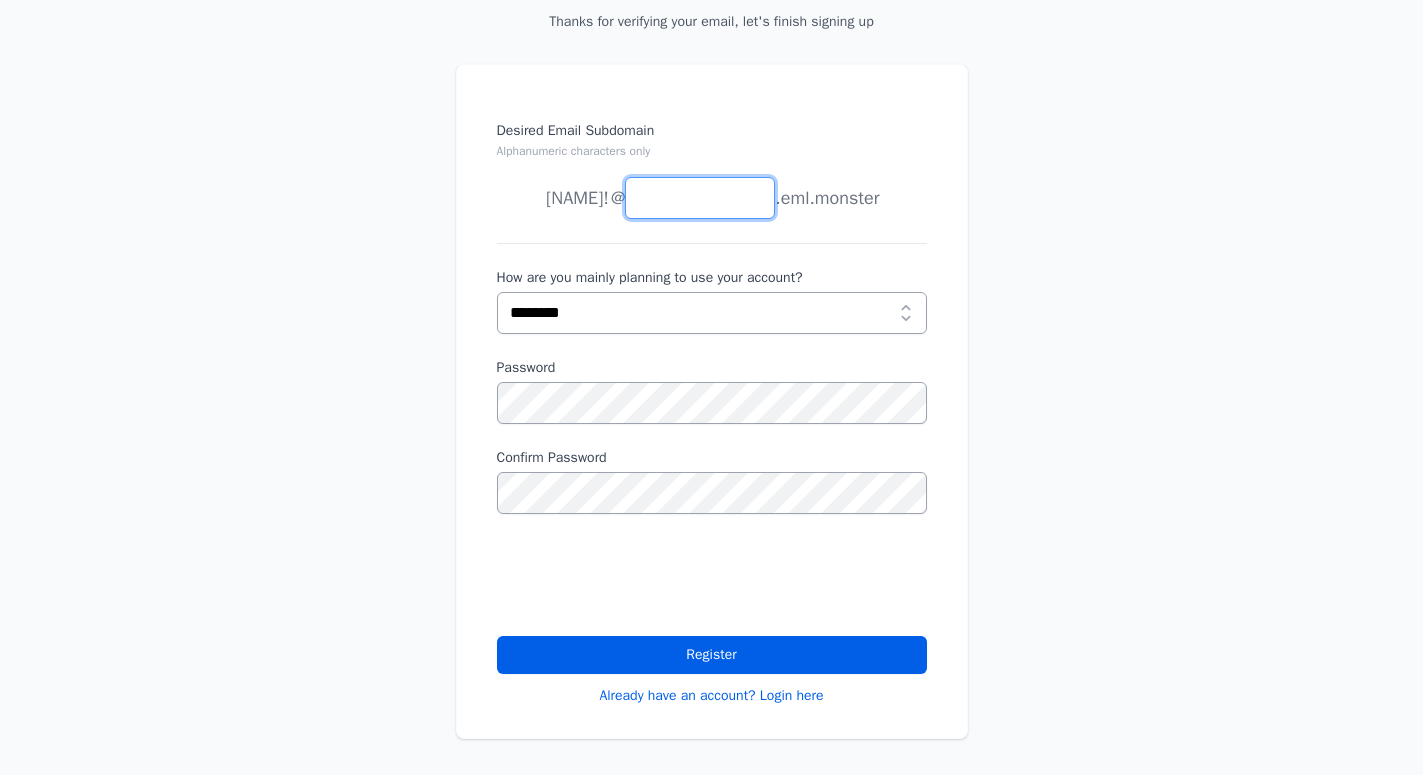 click on "Desired Email Subdomain
Alphanumeric characters only" at bounding box center [700, 198] 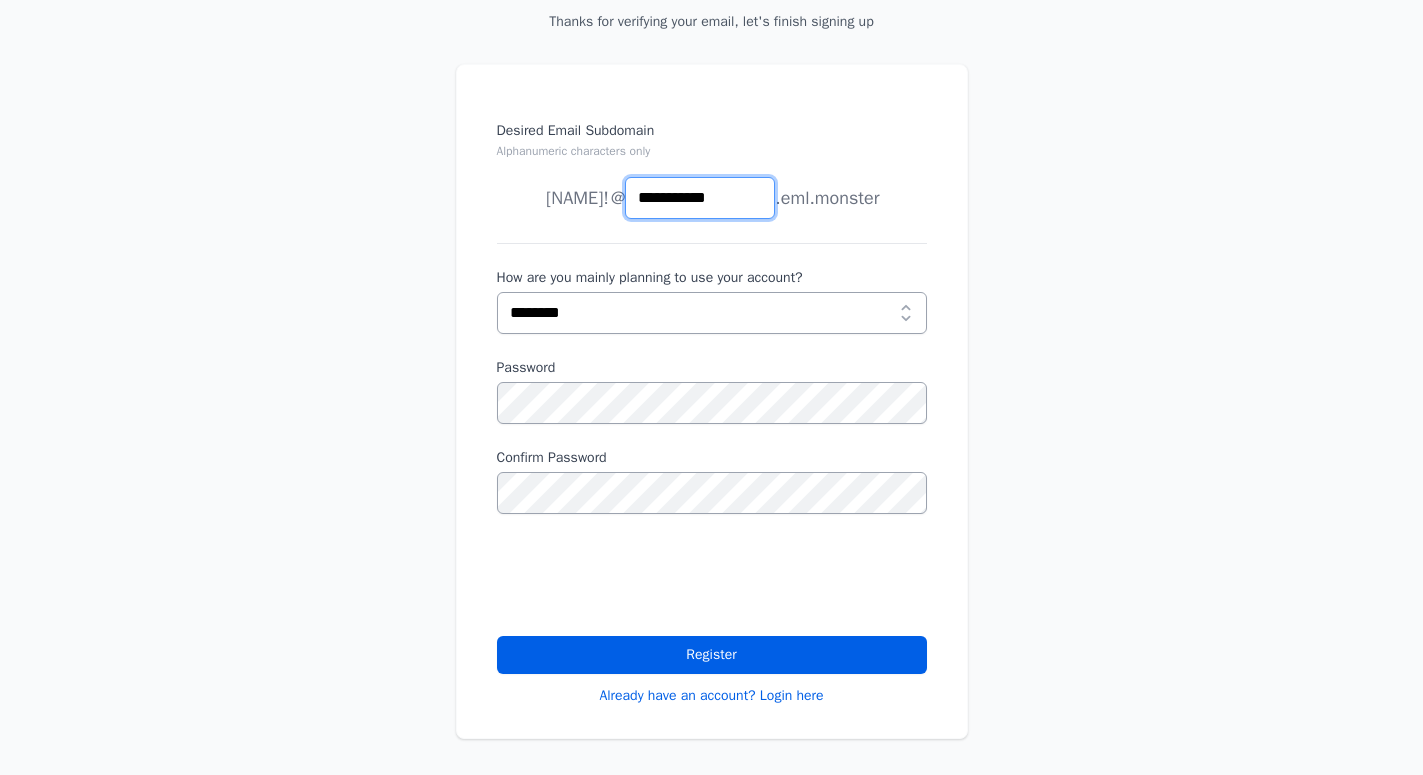 type on "**********" 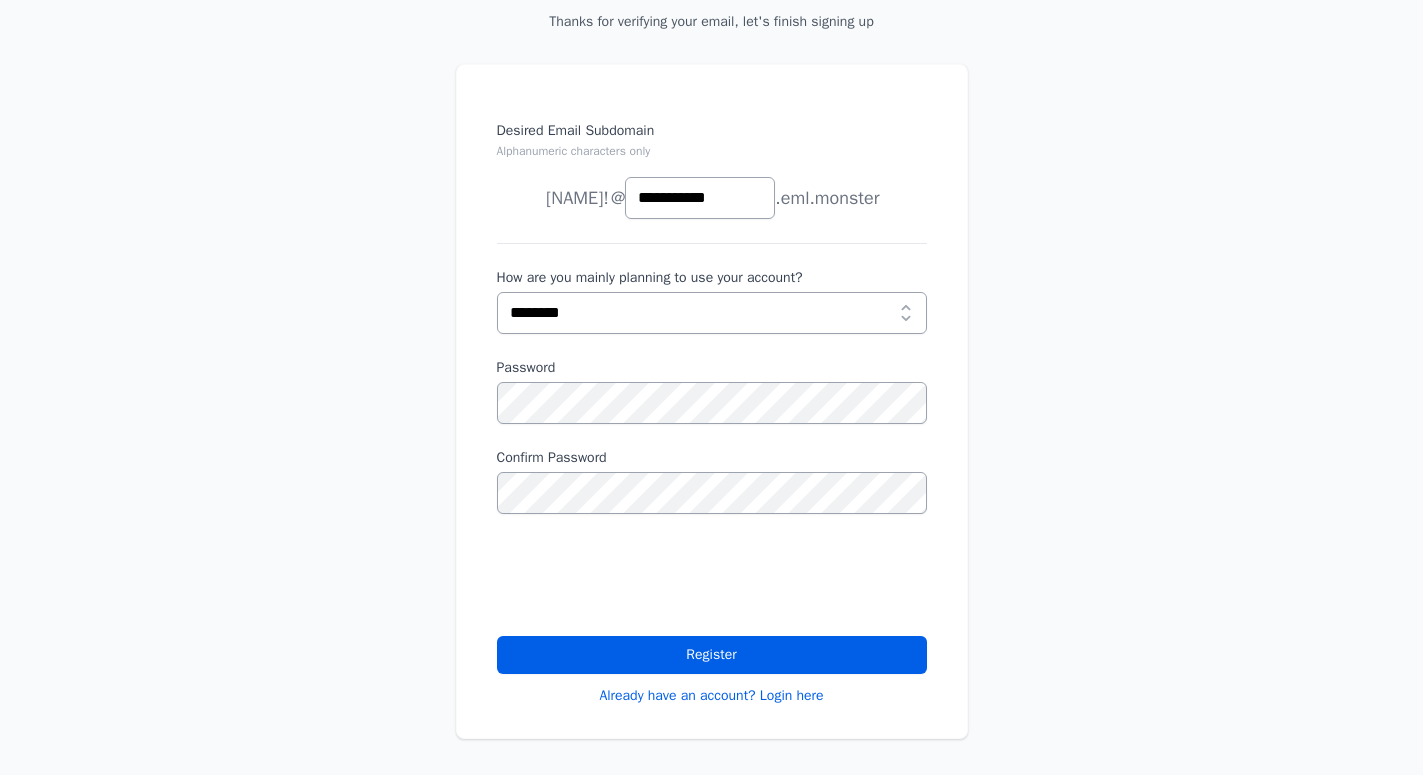 scroll, scrollTop: 306, scrollLeft: 0, axis: vertical 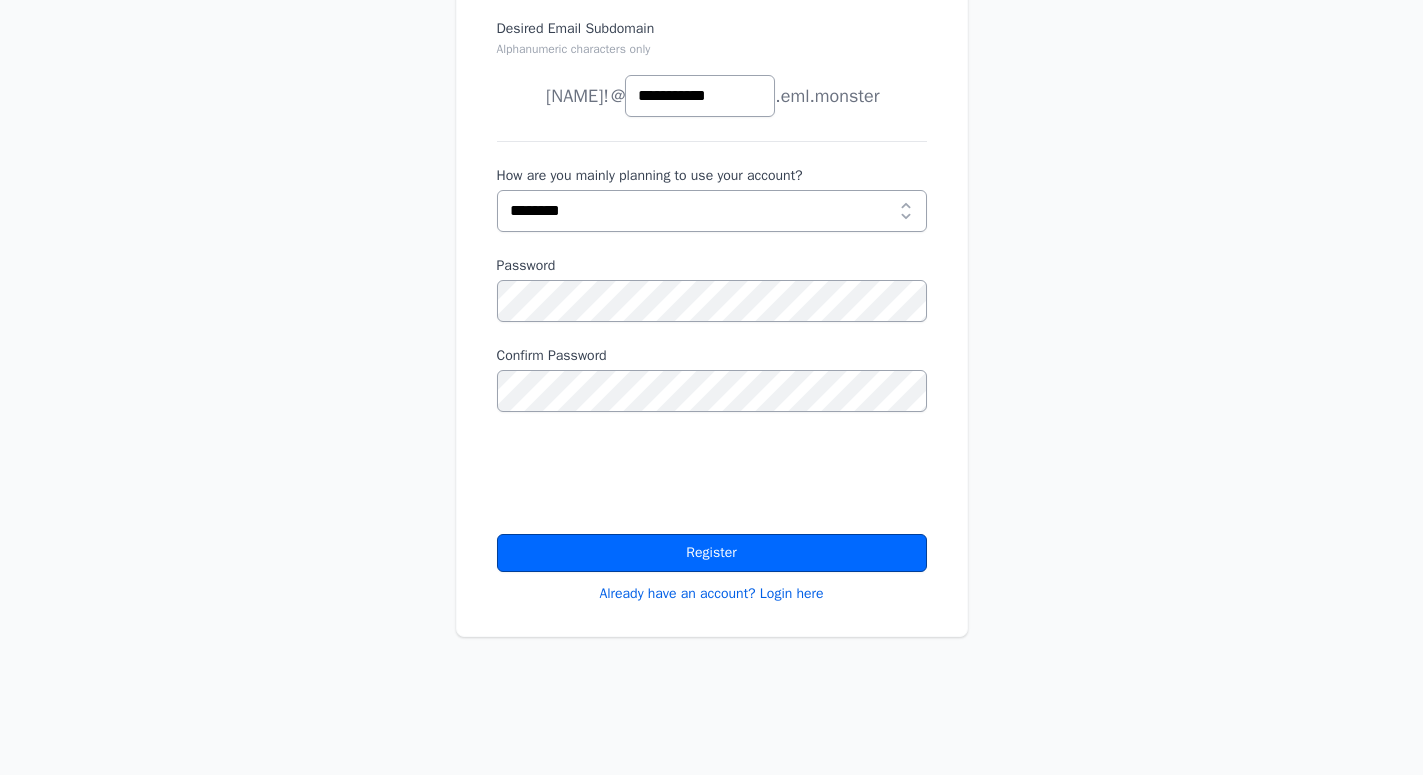 click on "Register" at bounding box center (712, 553) 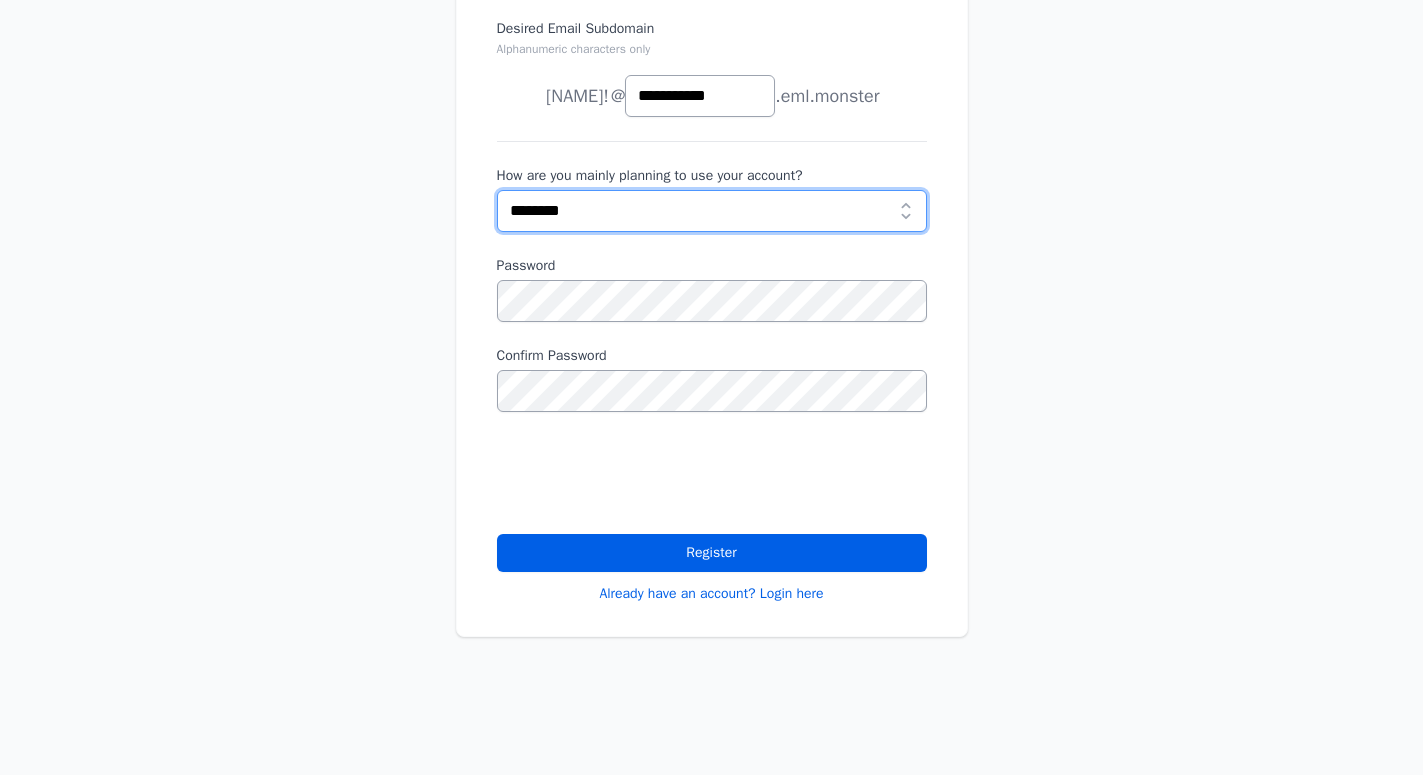 click on "**********" at bounding box center (712, 211) 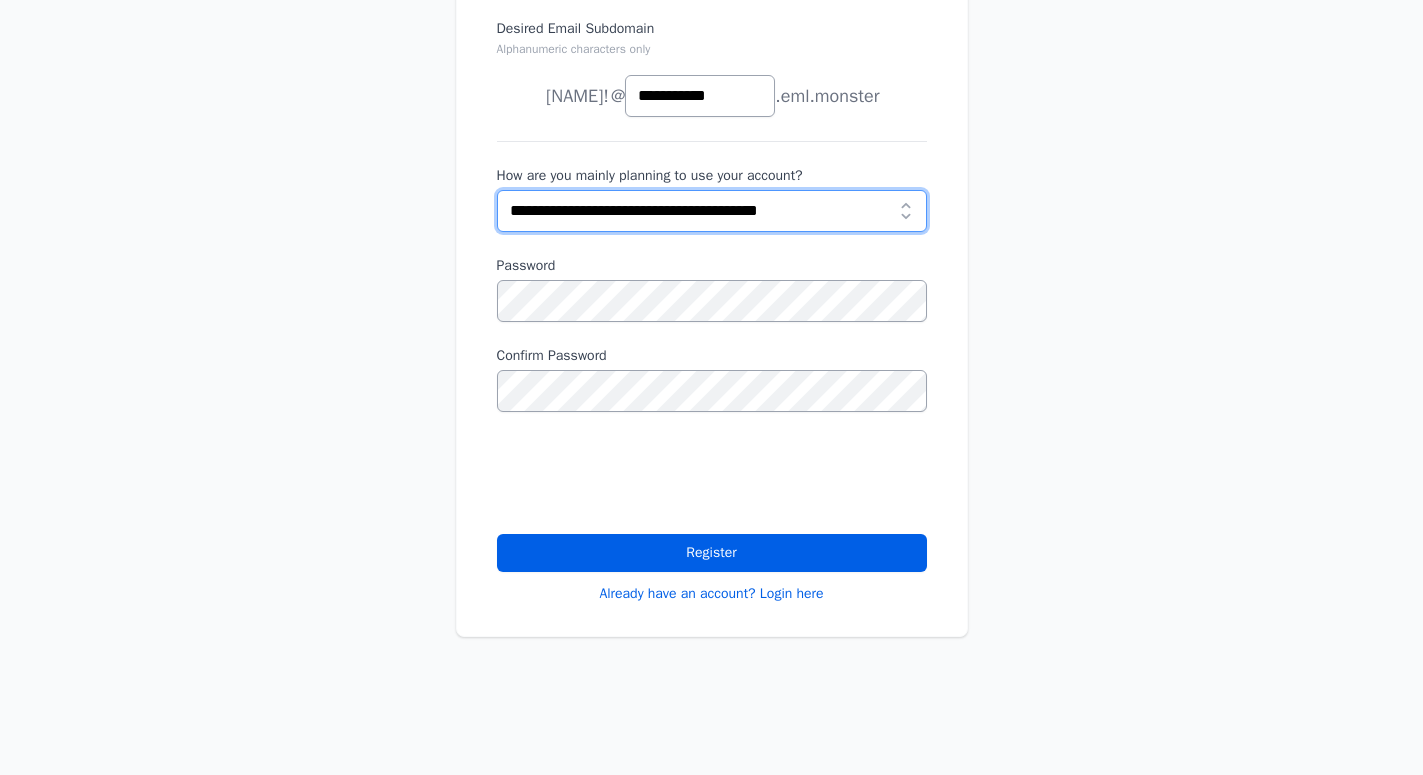 click on "**********" at bounding box center [0, 0] 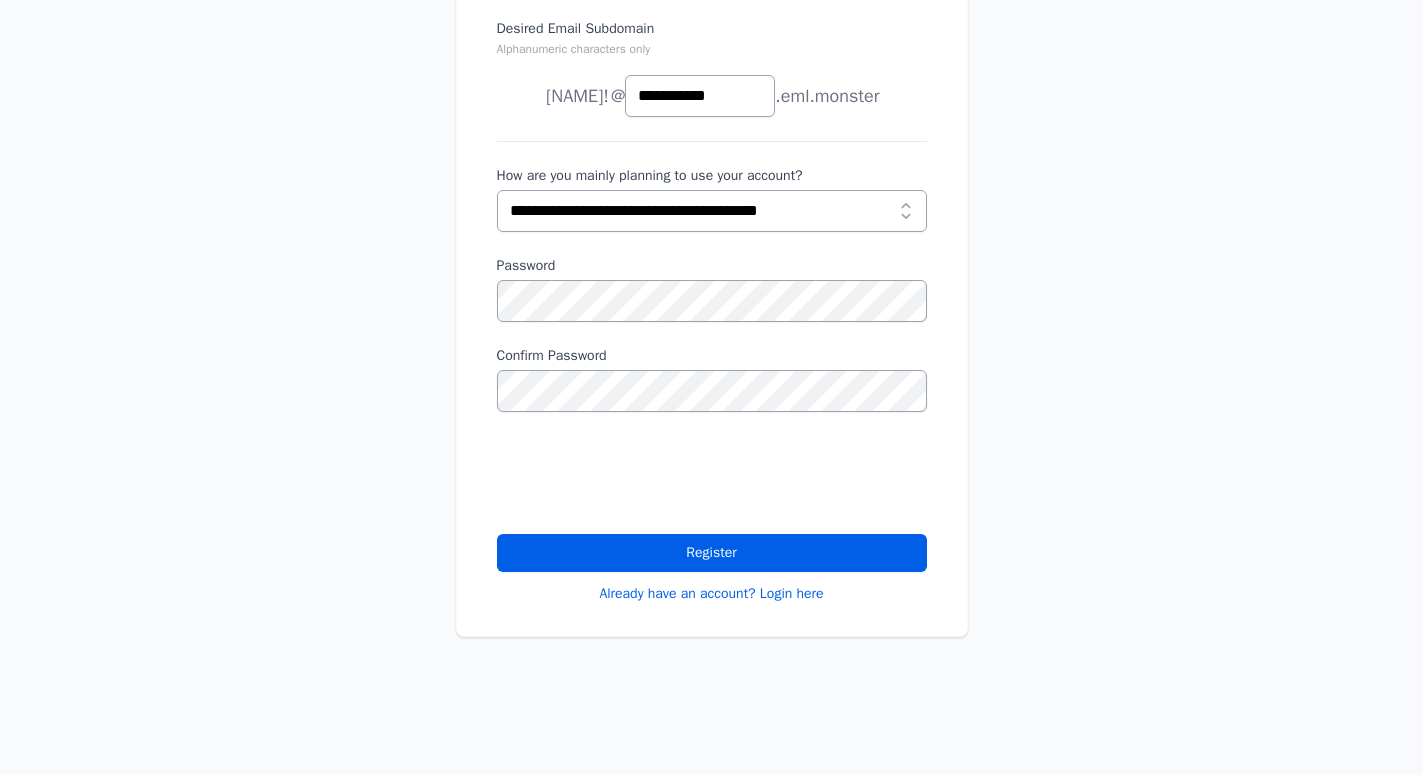 click on "**********" at bounding box center [711, 323] 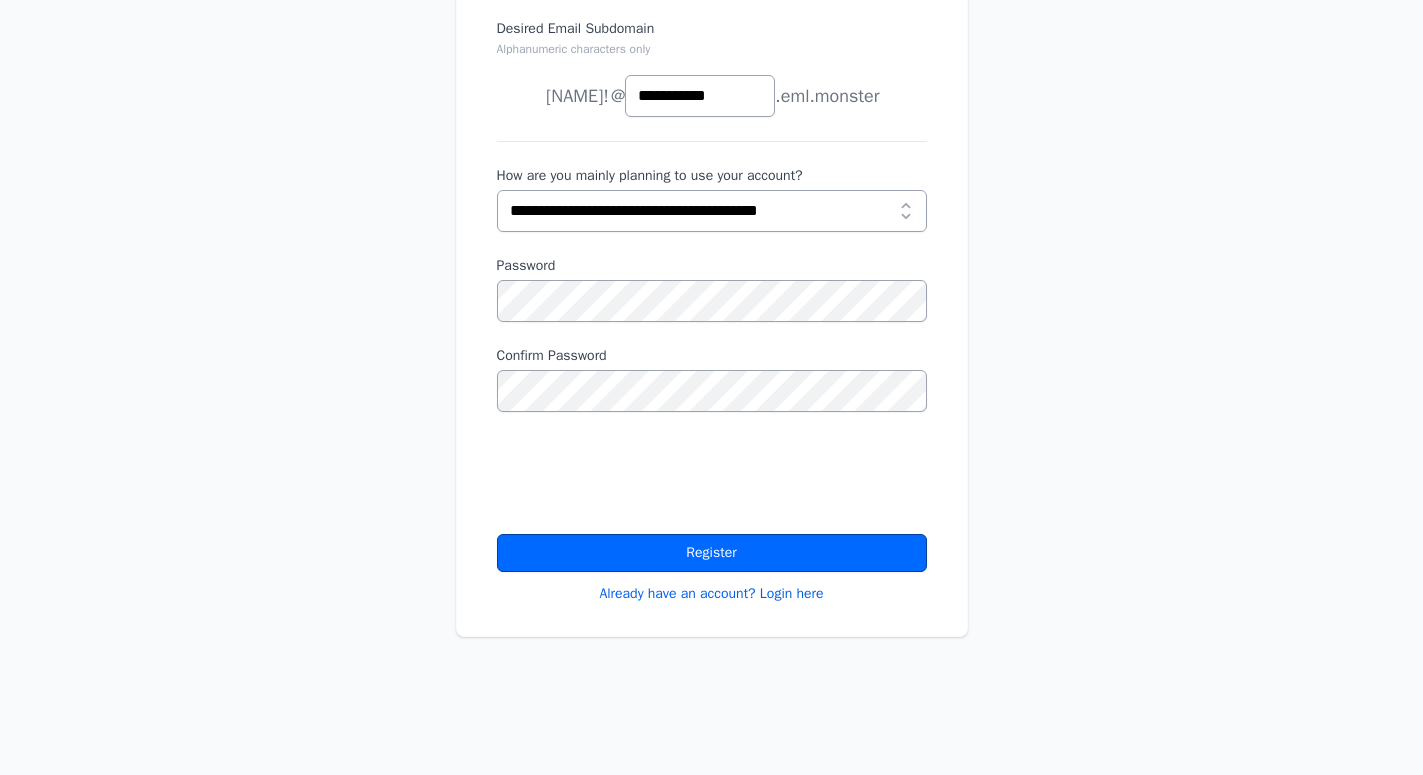 click on "Register" at bounding box center [712, 553] 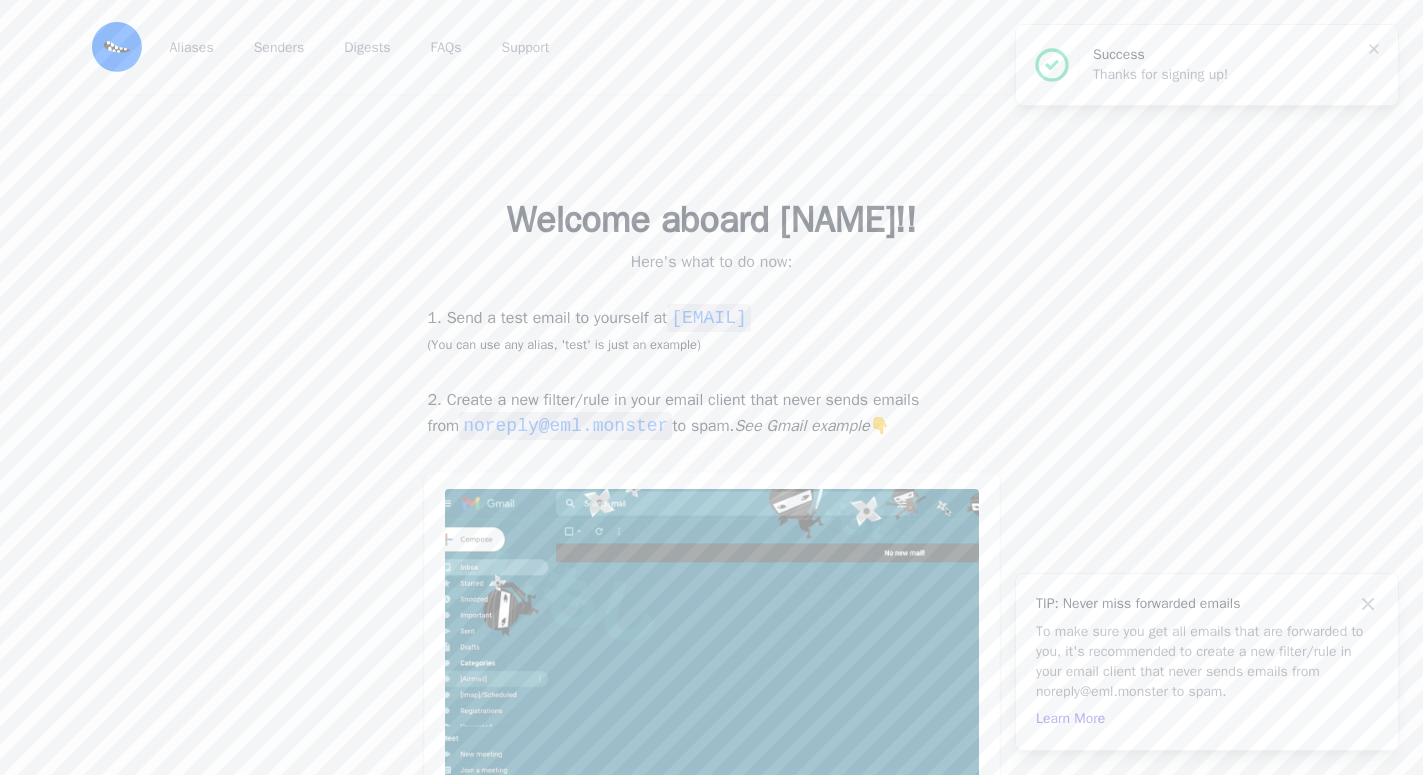 scroll, scrollTop: 102, scrollLeft: 0, axis: vertical 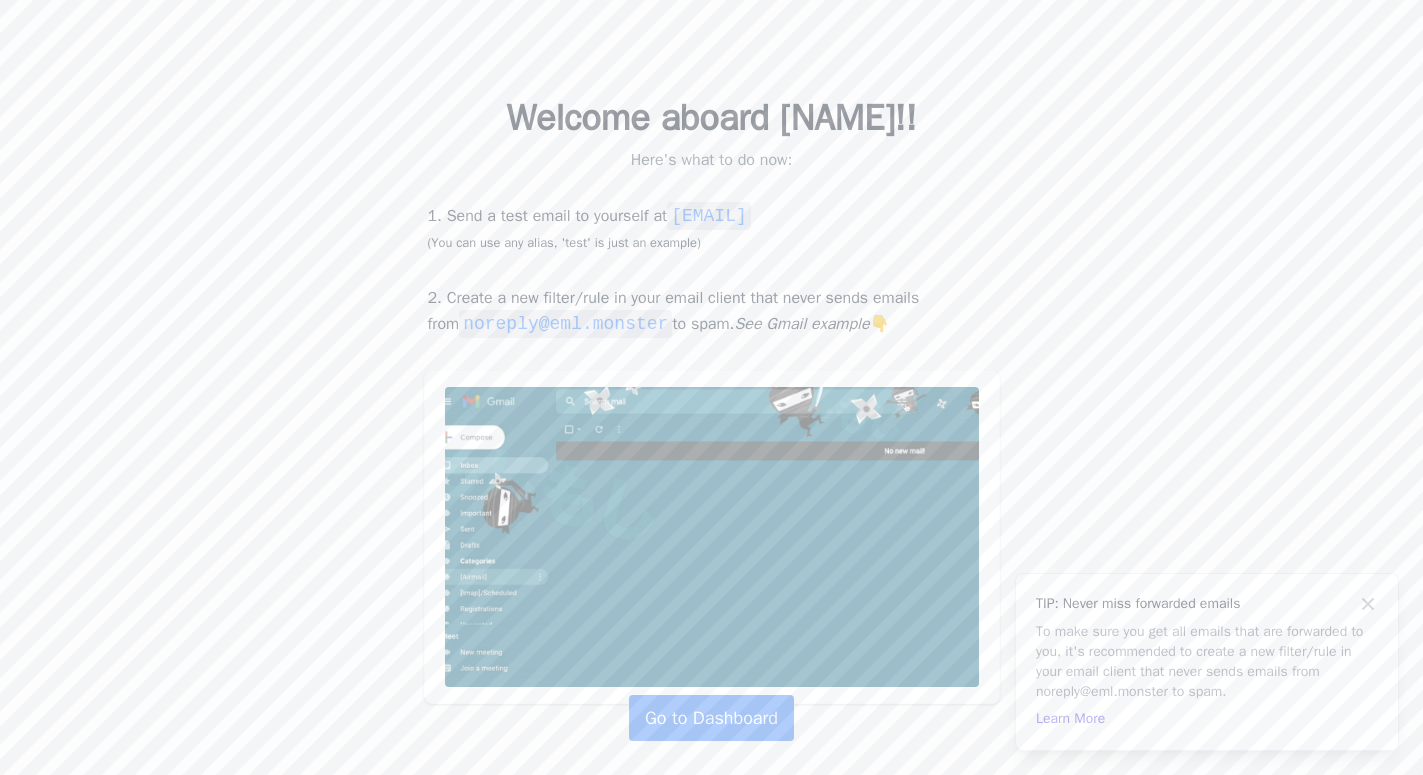 drag, startPoint x: 949, startPoint y: 263, endPoint x: 674, endPoint y: 260, distance: 275.01636 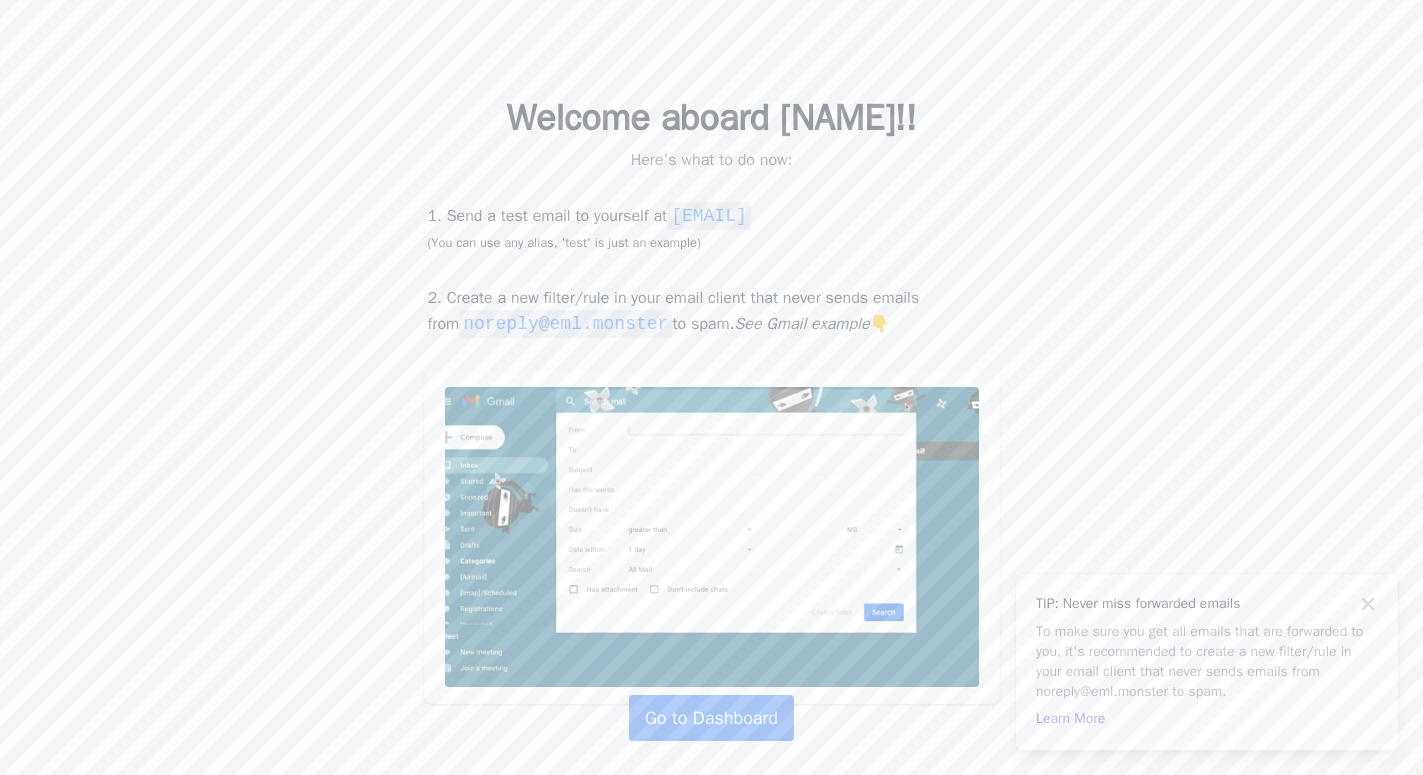 click on "test@zalupasad12.eml.monster" at bounding box center (709, 216) 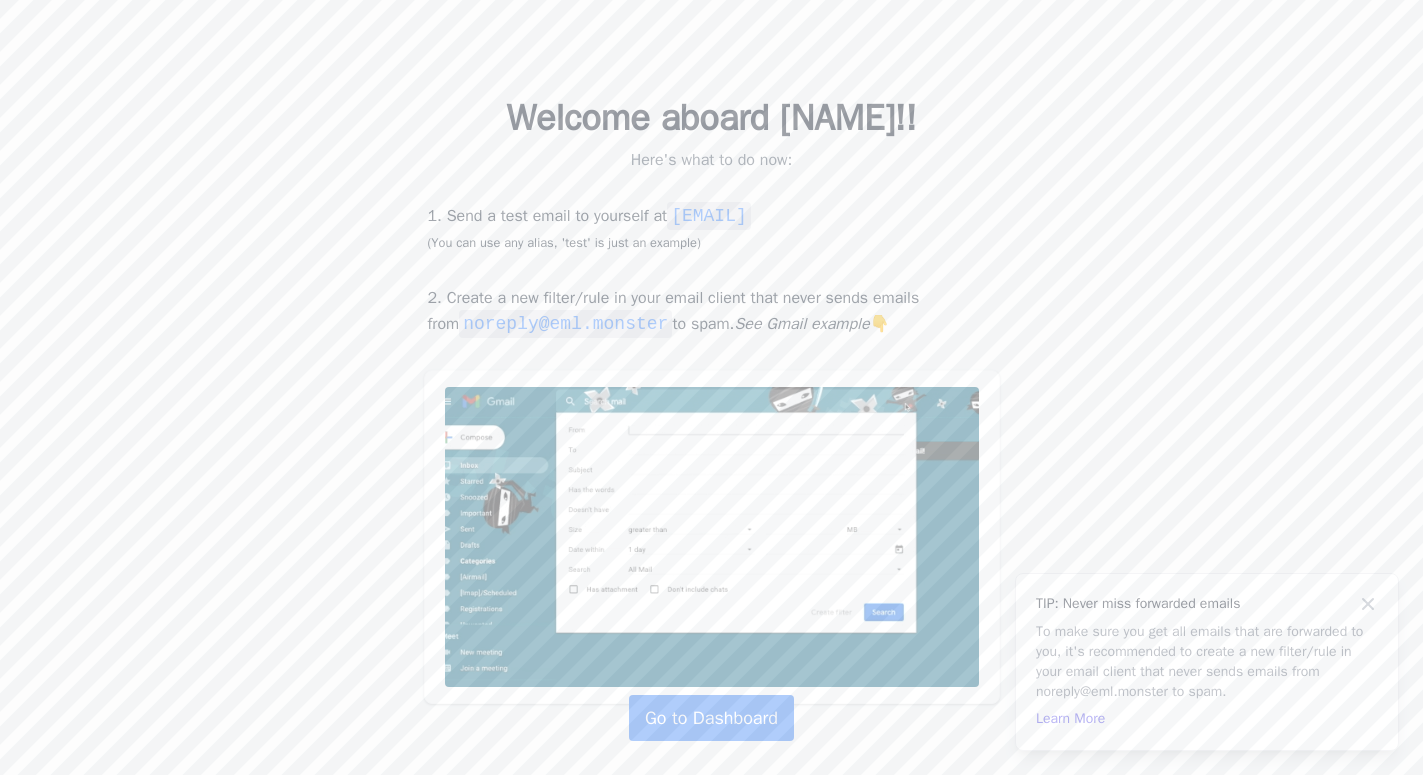 copy on "test@zalupasad12.eml.monster" 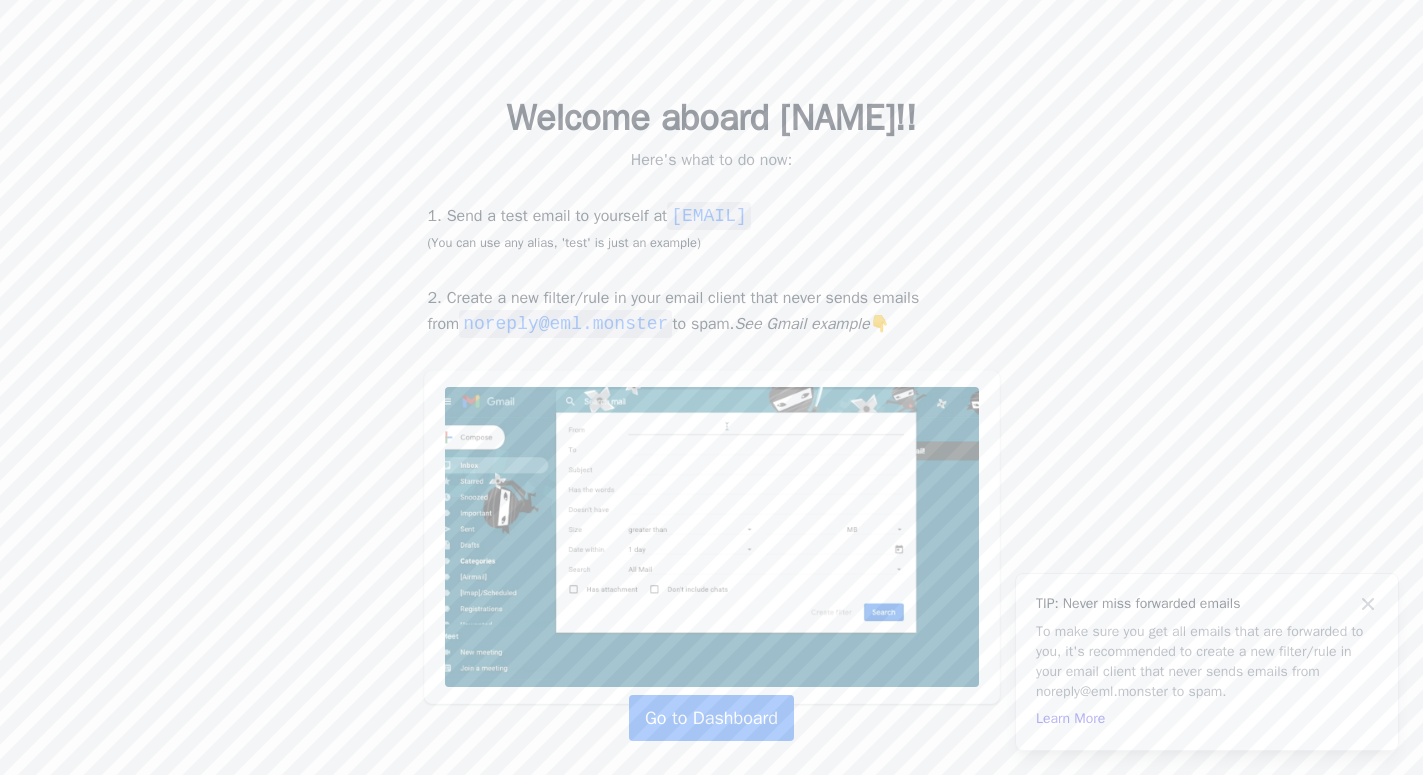 scroll, scrollTop: 340, scrollLeft: 0, axis: vertical 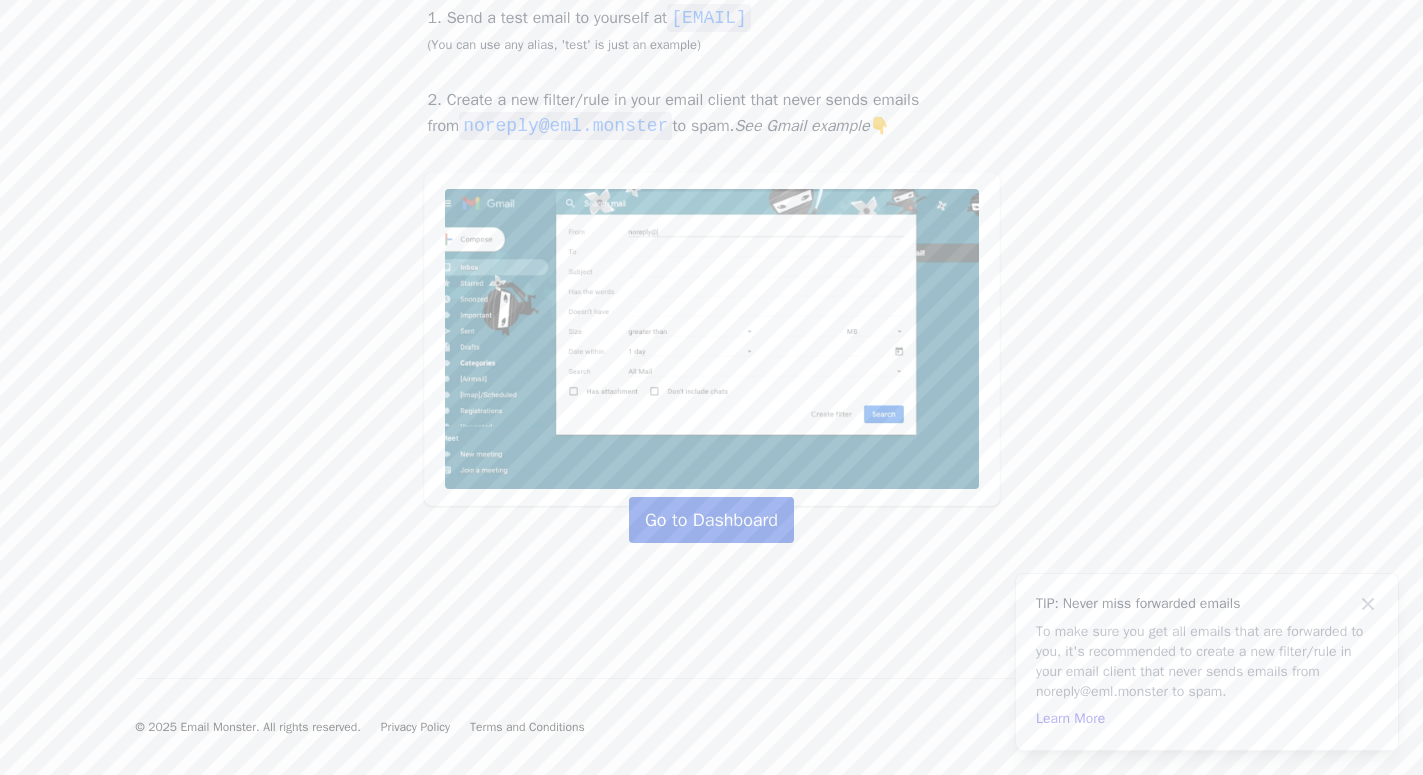 click on "Go to Dashboard" at bounding box center (711, 520) 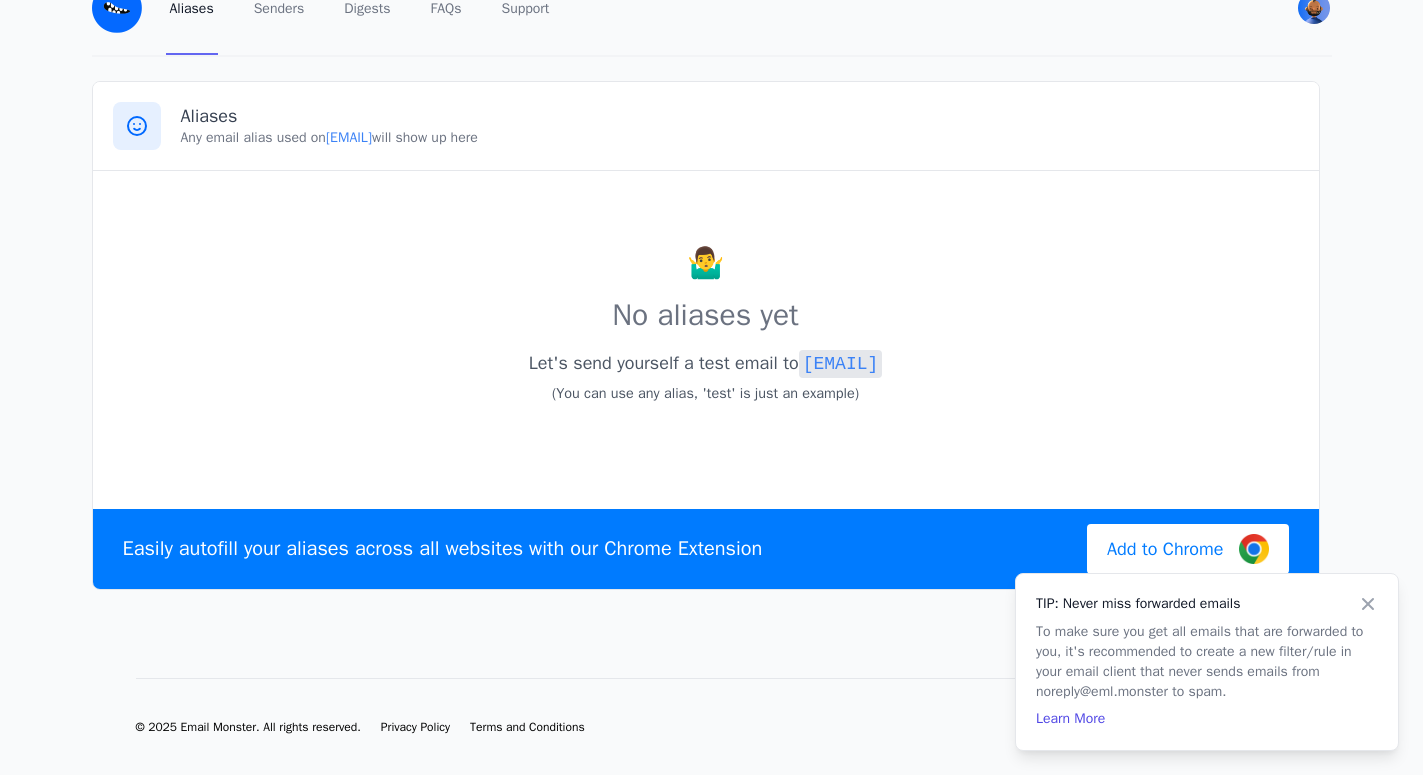 scroll, scrollTop: 0, scrollLeft: 0, axis: both 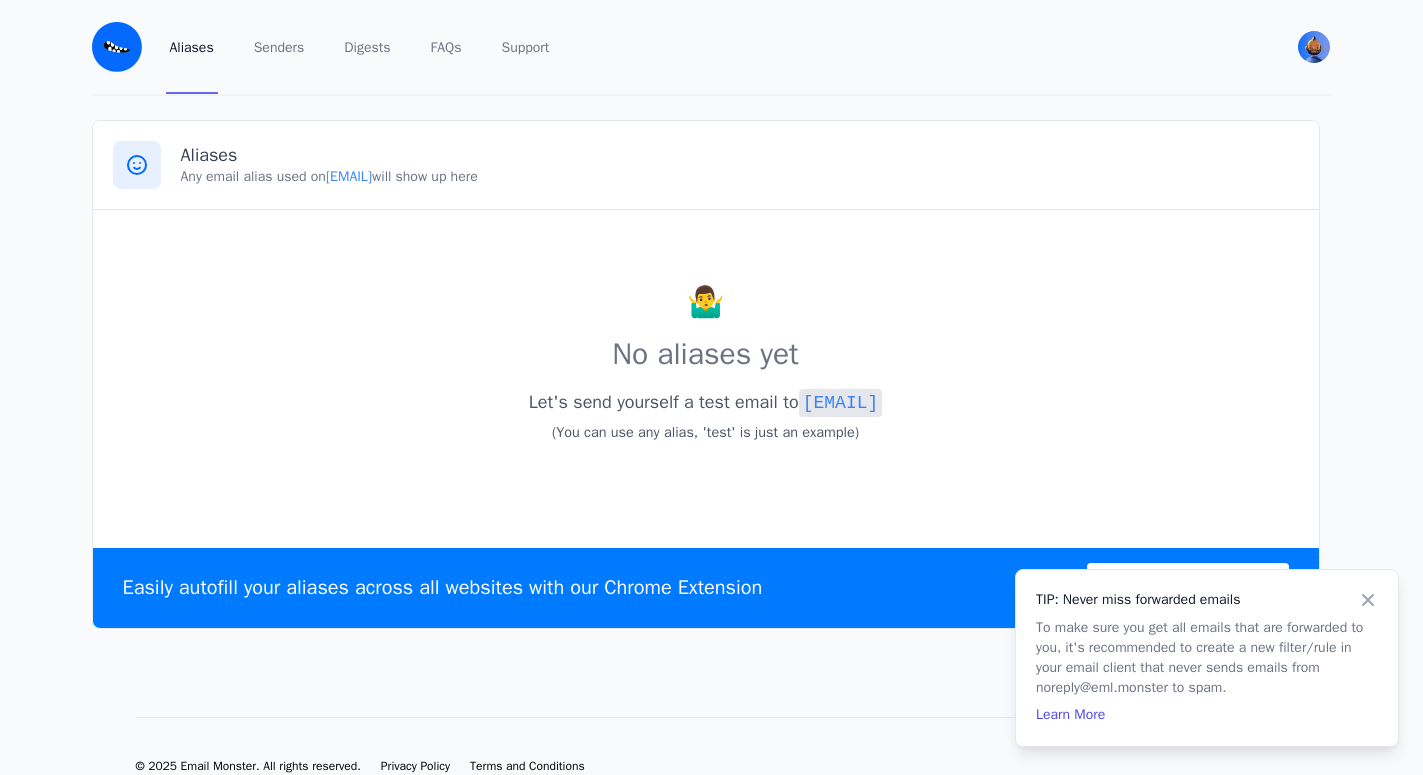 click on "TIP: Never miss forwarded emails
To make sure you get all emails that are forwarded to you, it's recommended to create a new filter/rule in your email client that never sends emails from noreply@eml.monster to spam.
Learn More" at bounding box center [1207, 658] 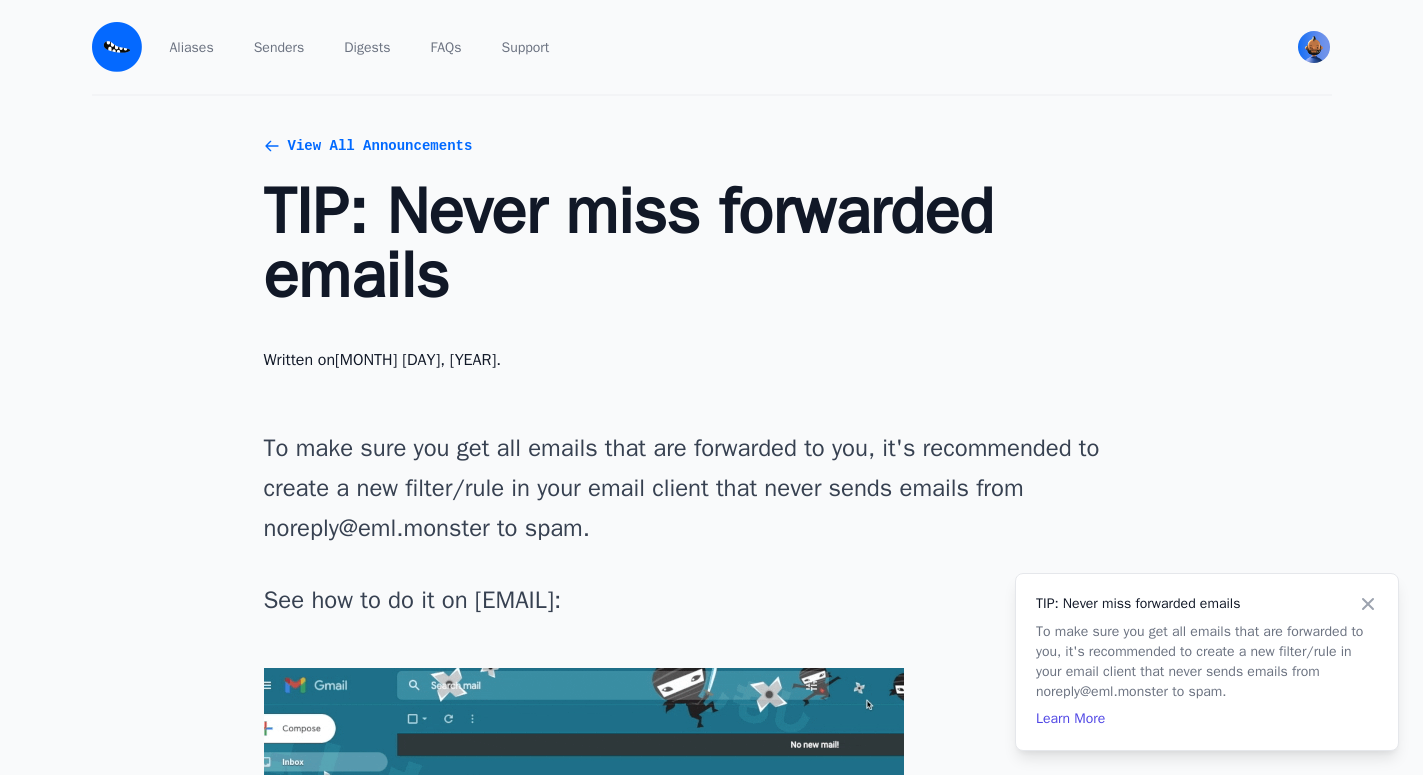 scroll, scrollTop: 0, scrollLeft: 0, axis: both 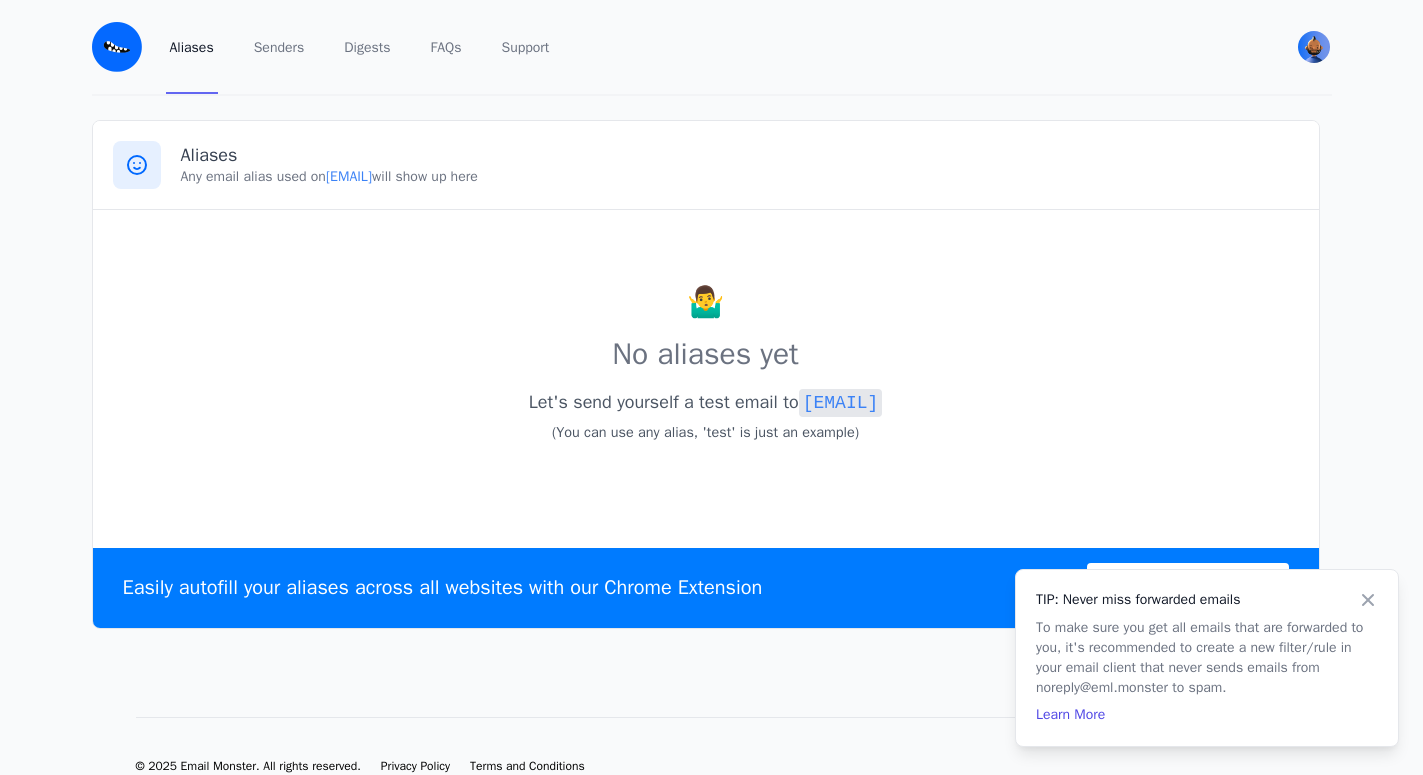 click 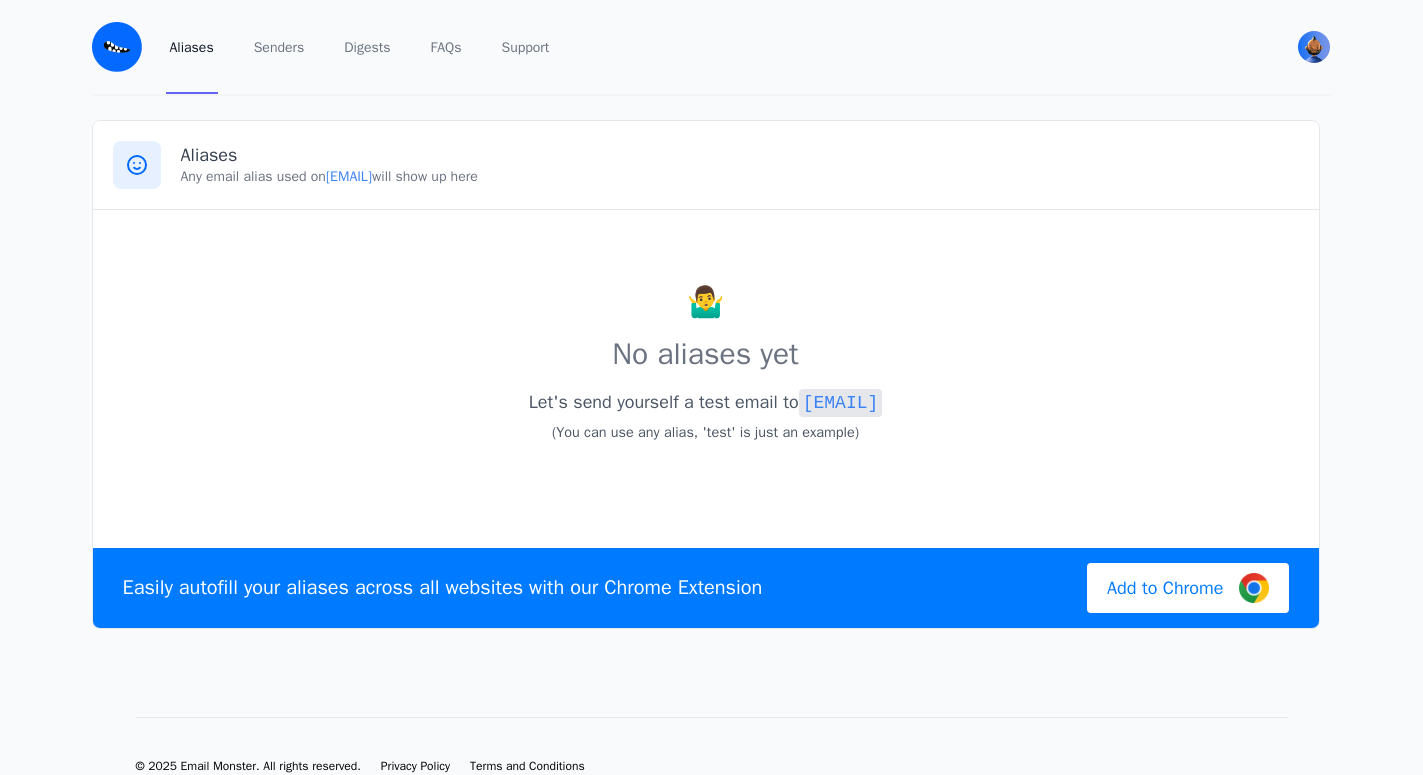 scroll, scrollTop: 0, scrollLeft: 0, axis: both 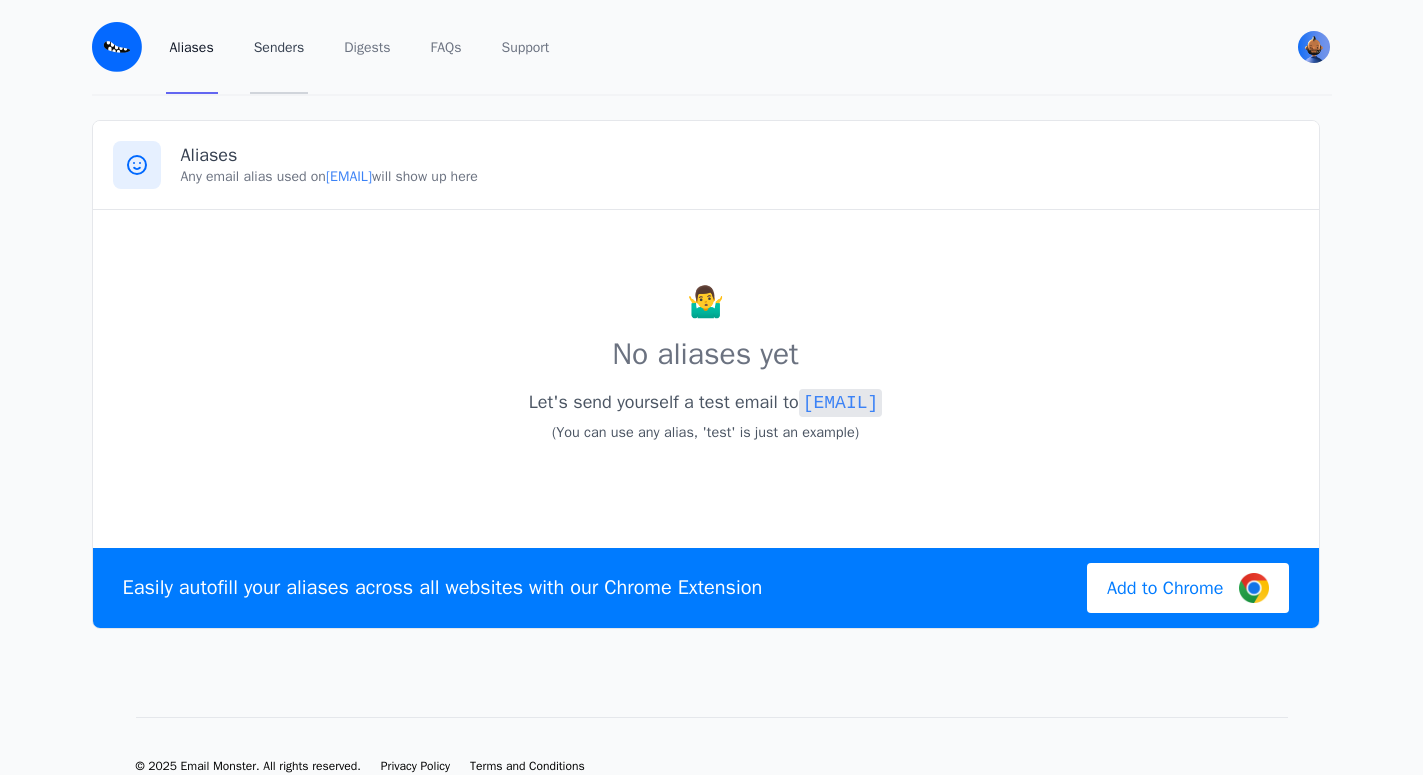 click on "Senders" at bounding box center [279, 47] 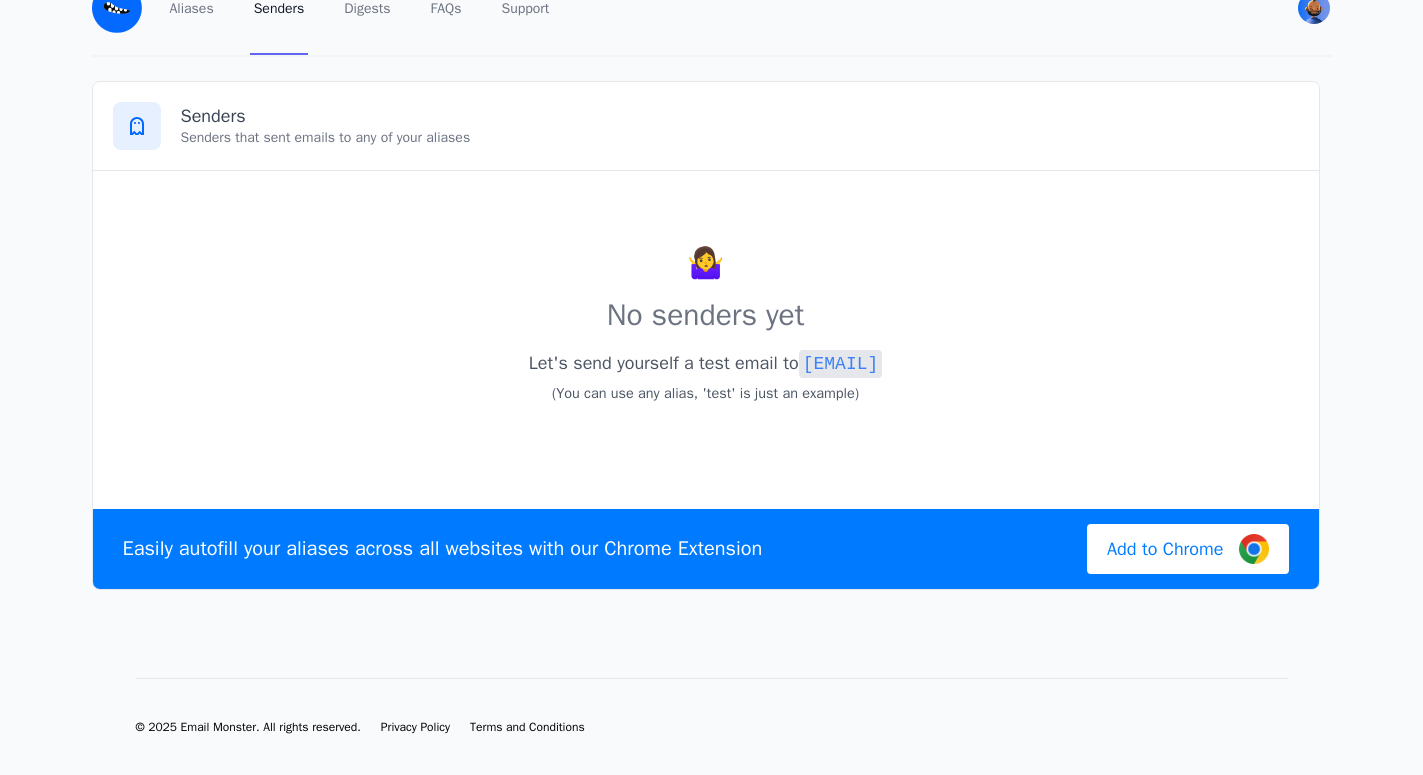 scroll, scrollTop: 0, scrollLeft: 0, axis: both 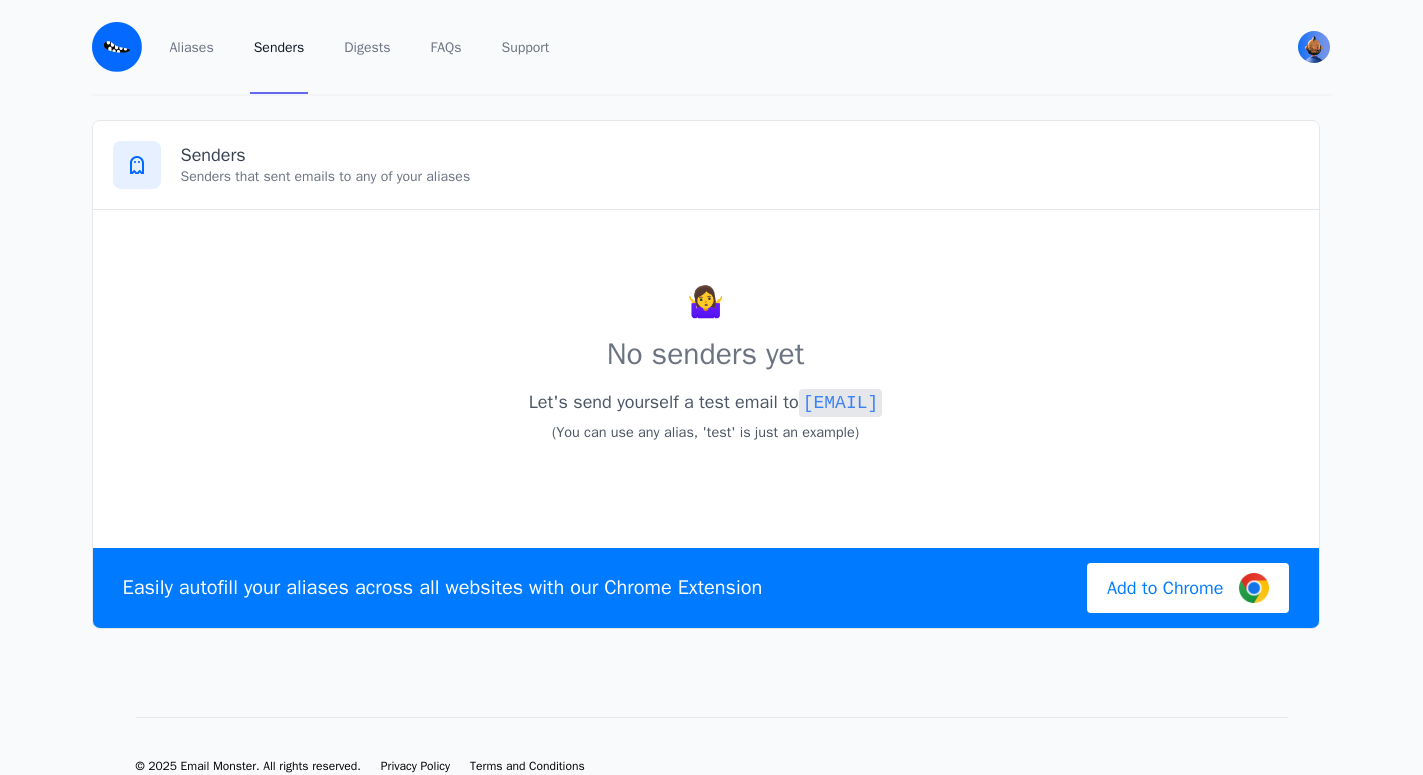 click on "[EMAIL]" at bounding box center (841, 403) 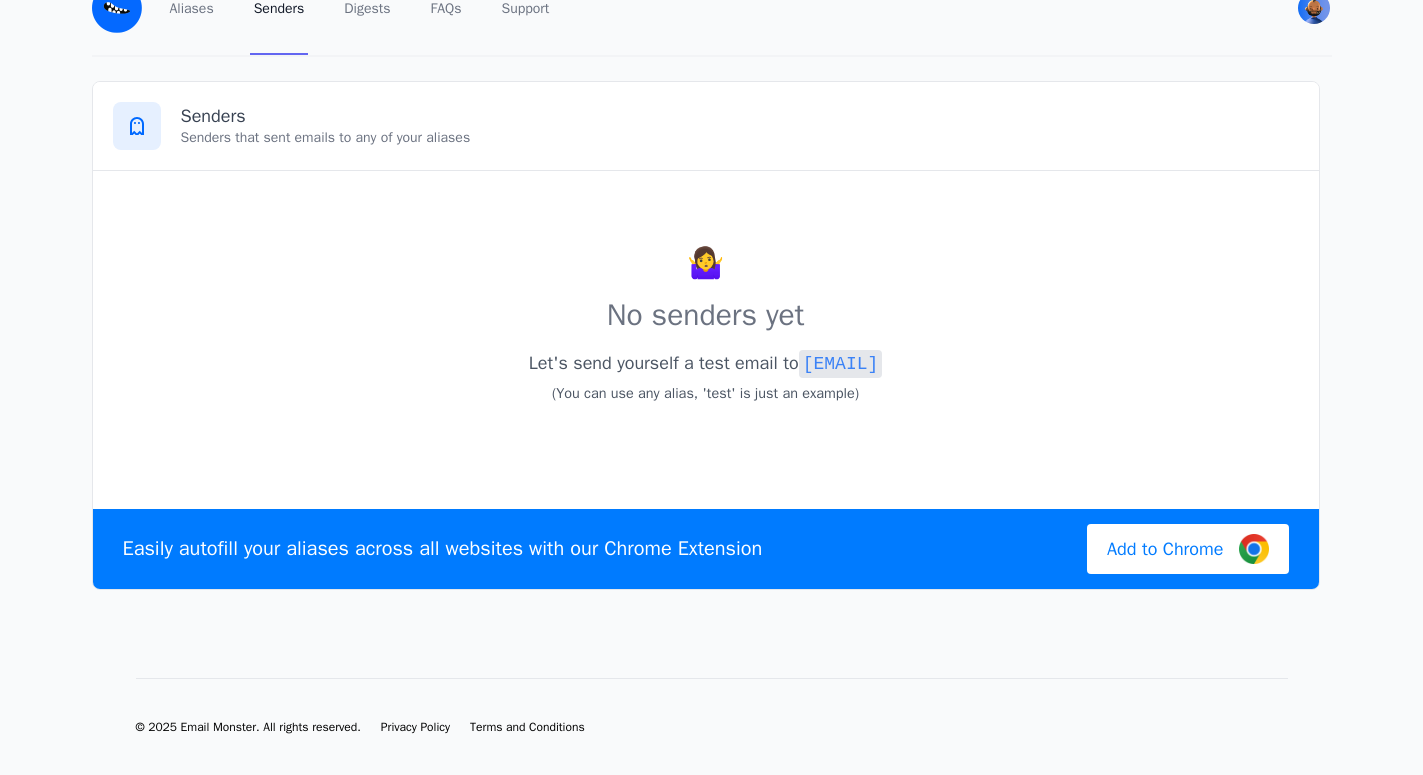 scroll, scrollTop: 0, scrollLeft: 0, axis: both 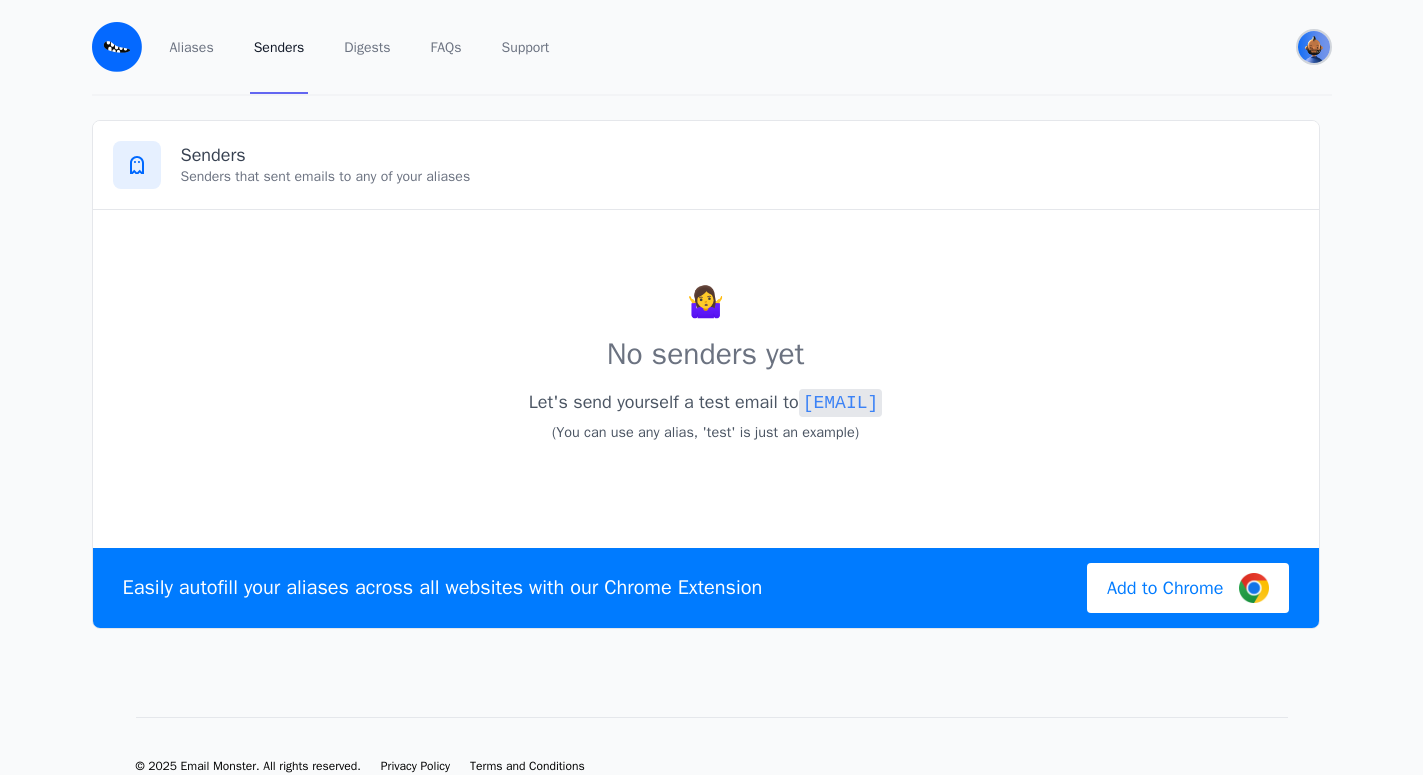click at bounding box center (1314, 47) 